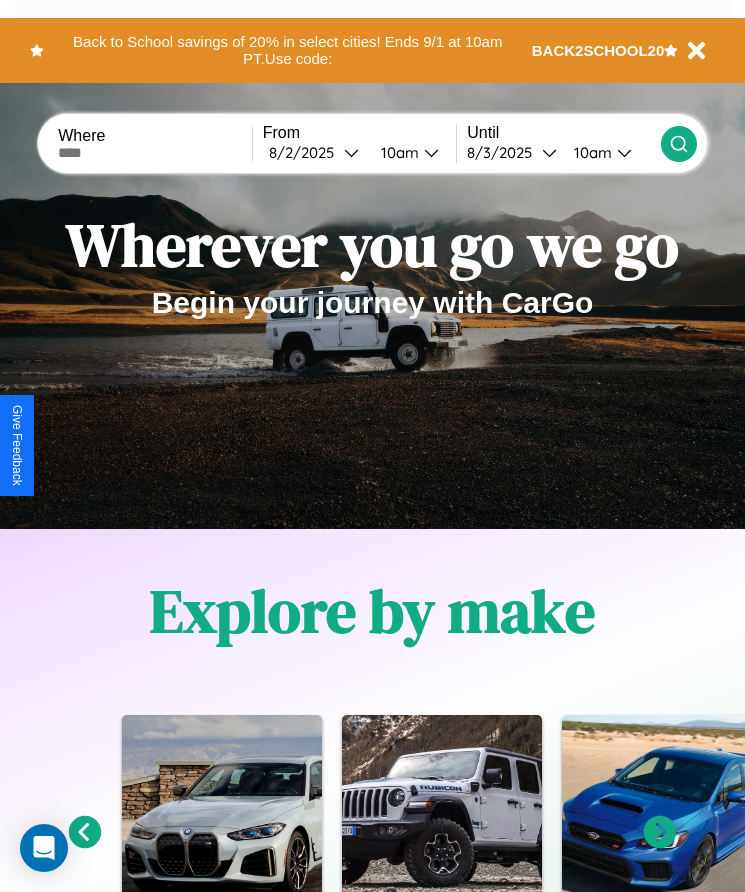 scroll, scrollTop: 334, scrollLeft: 0, axis: vertical 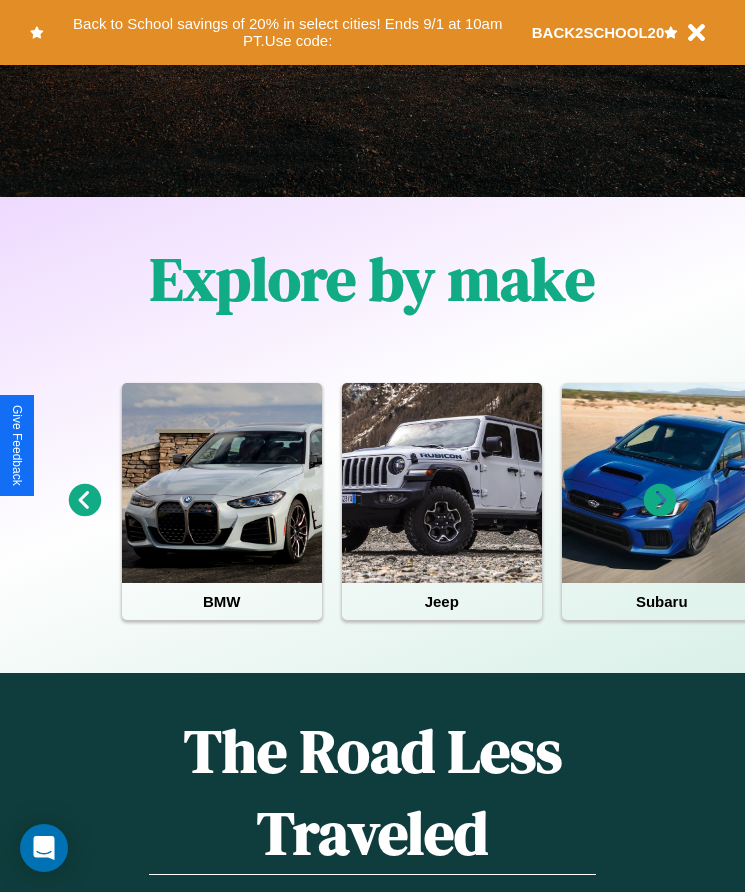 click 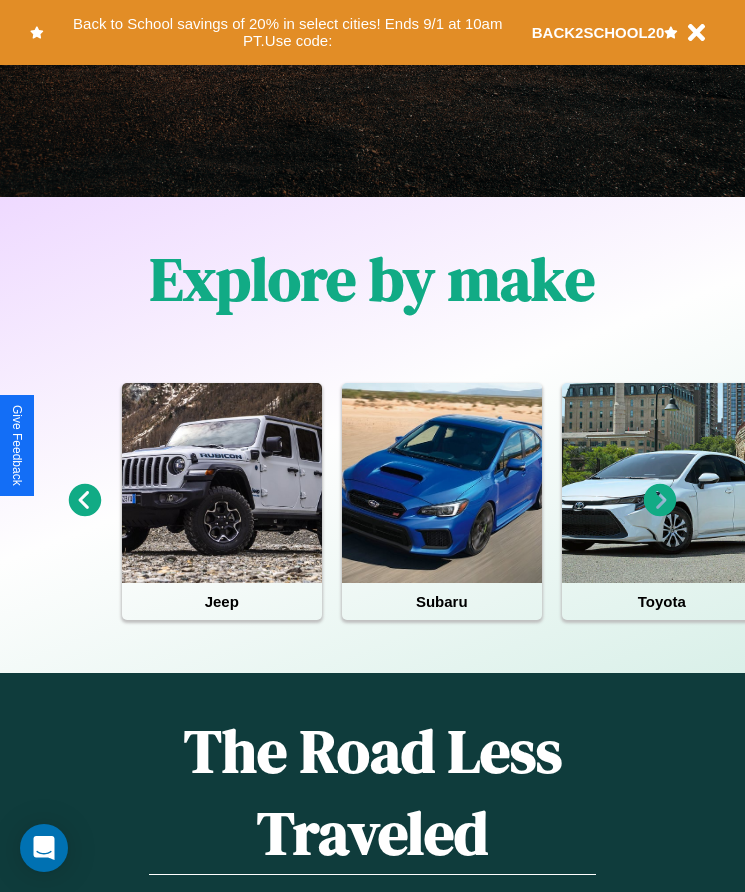 click 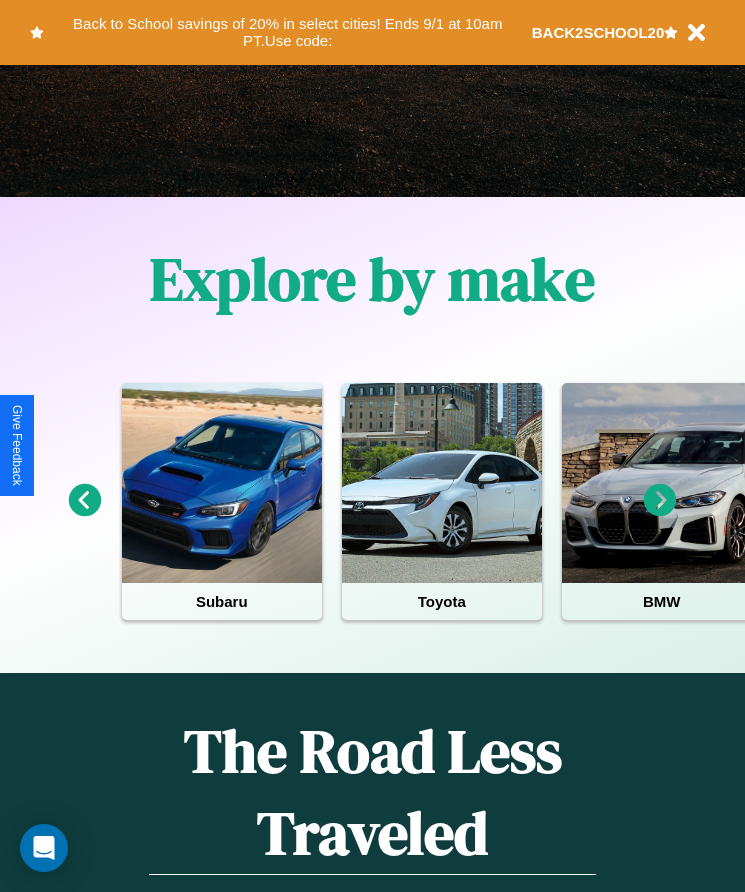 click 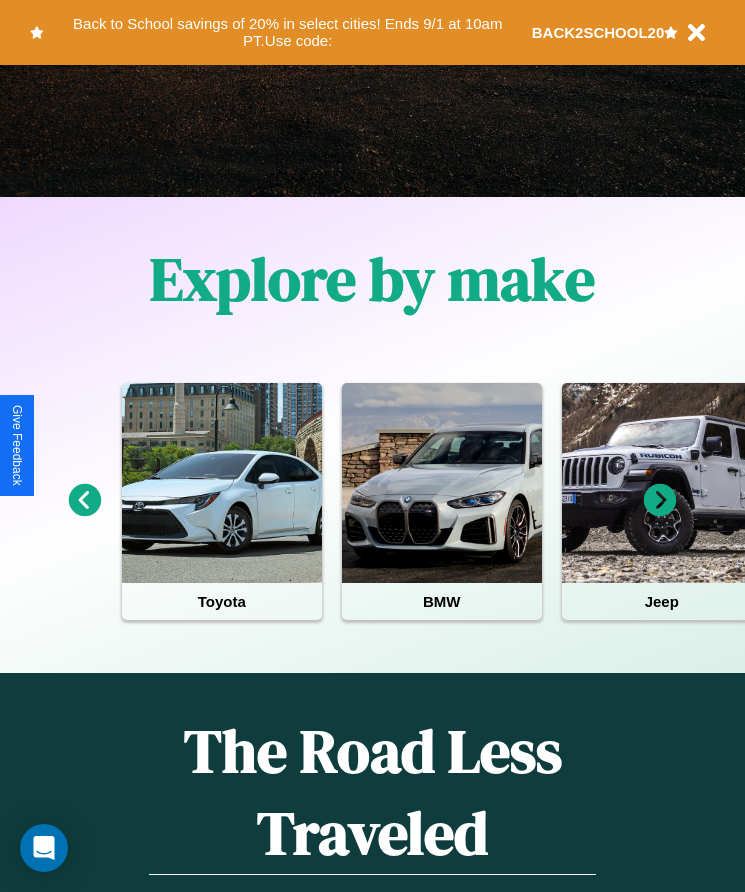 click 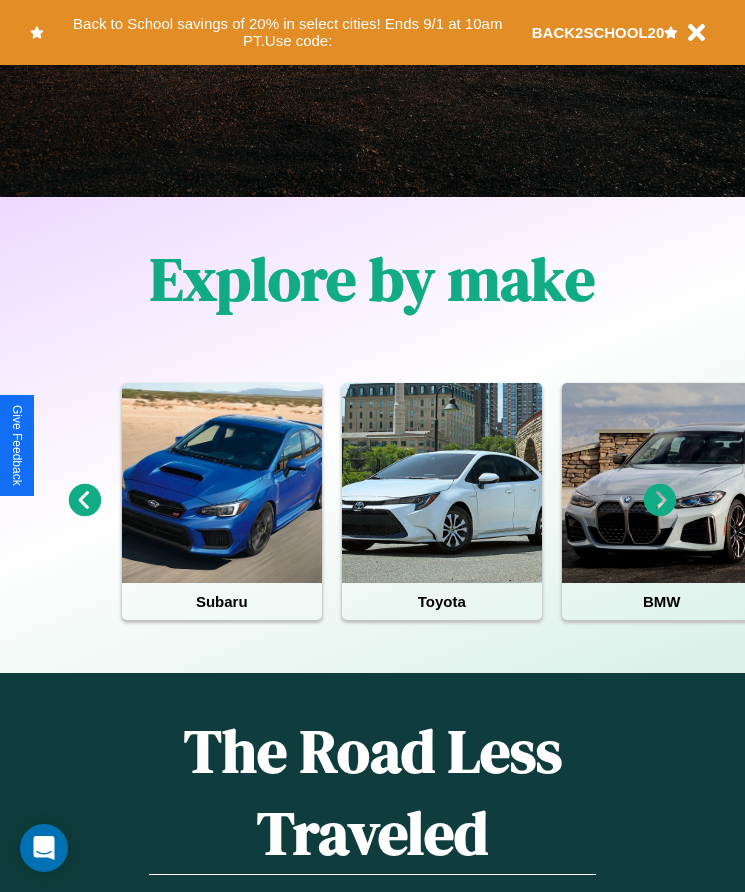 click 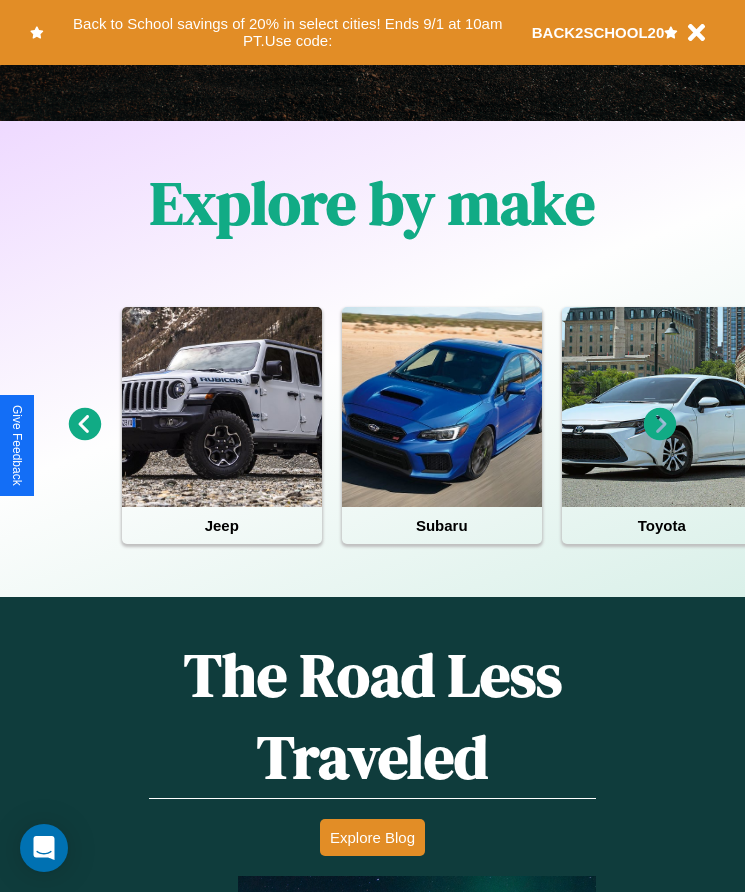 scroll, scrollTop: 334, scrollLeft: 0, axis: vertical 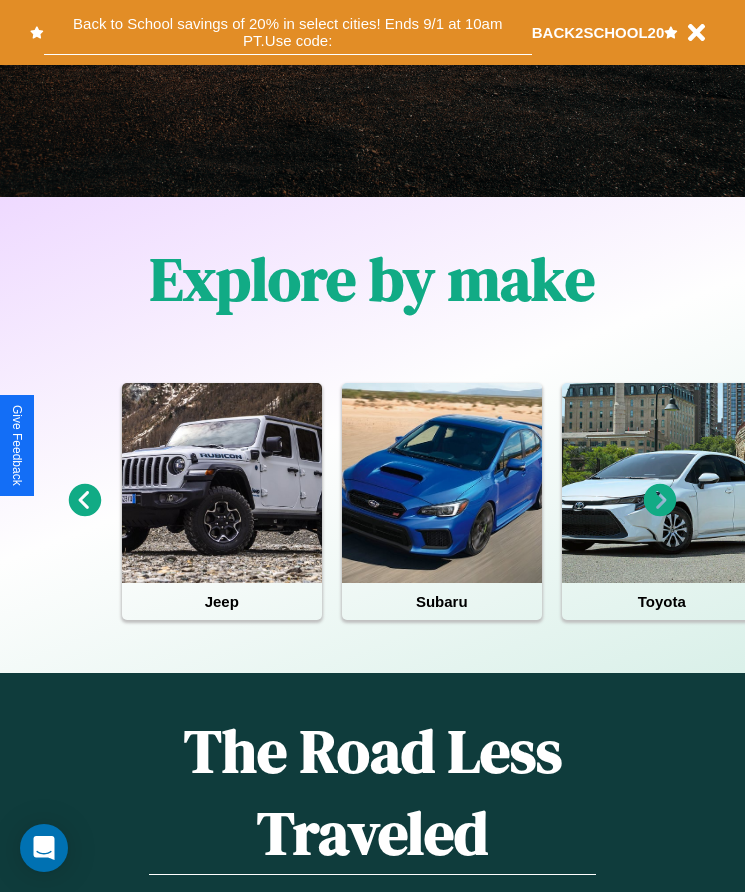 click on "Back to School savings of 20% in select cities! Ends 9/1 at 10am PT.  Use code:" at bounding box center [288, 32] 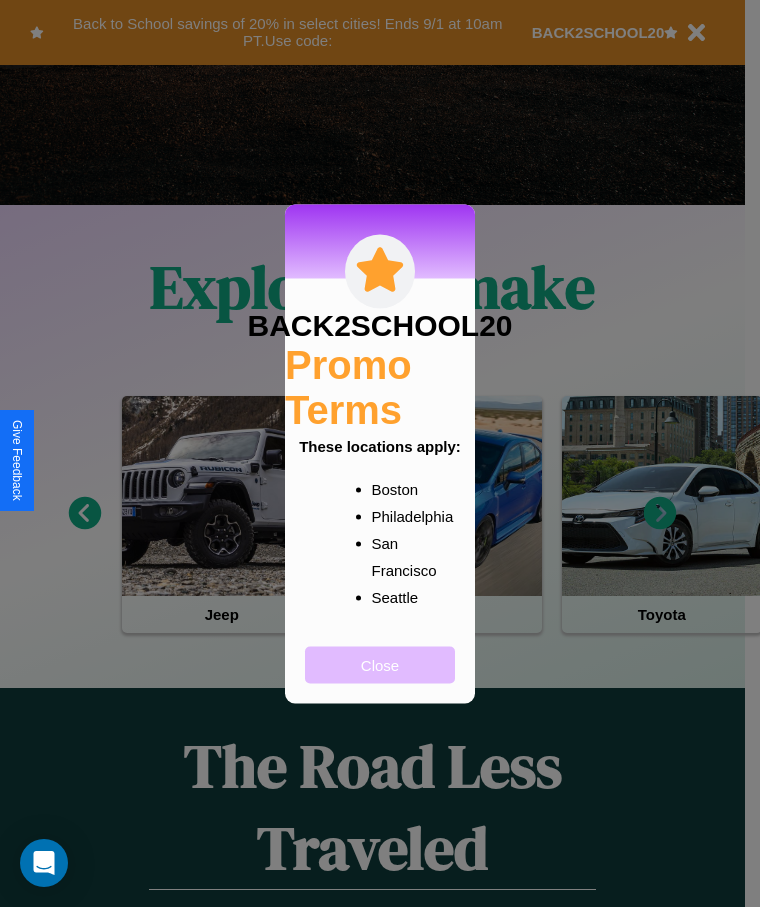 click on "Close" at bounding box center [380, 664] 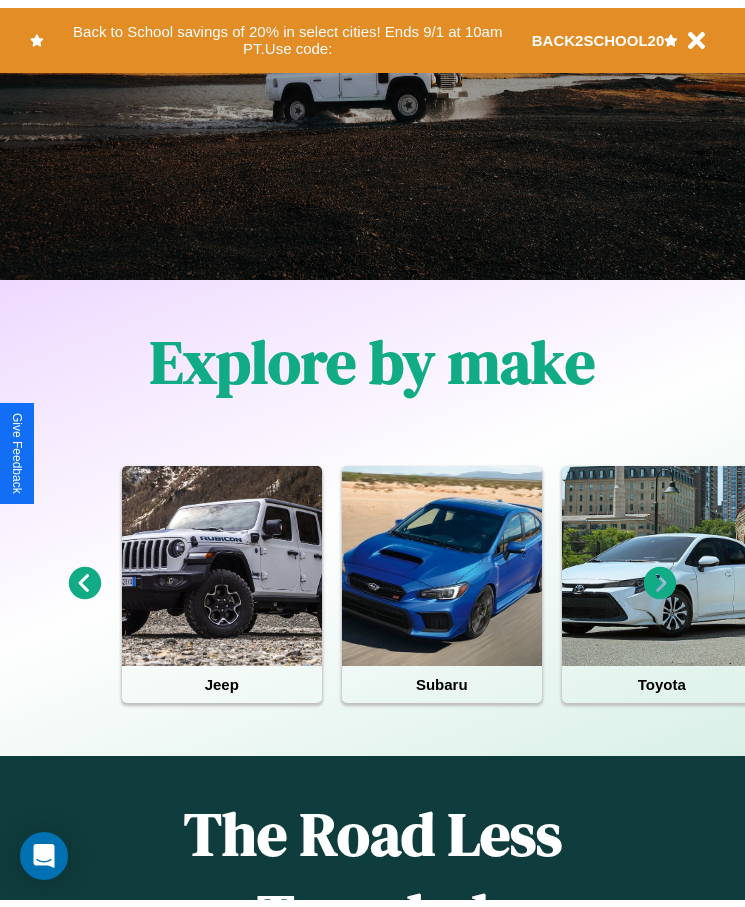scroll, scrollTop: 0, scrollLeft: 0, axis: both 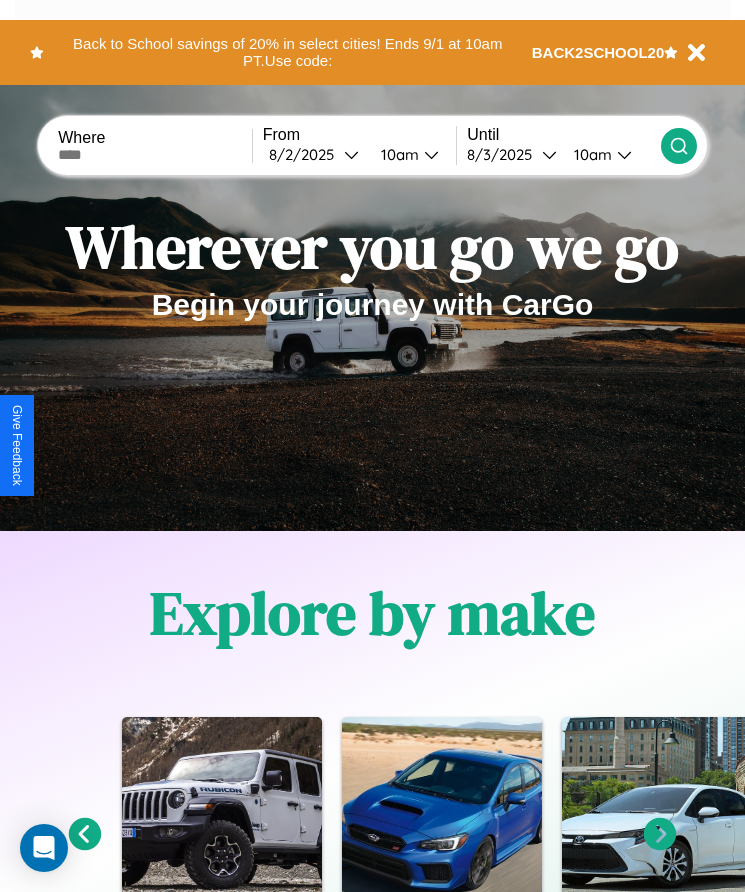 click at bounding box center [155, 155] 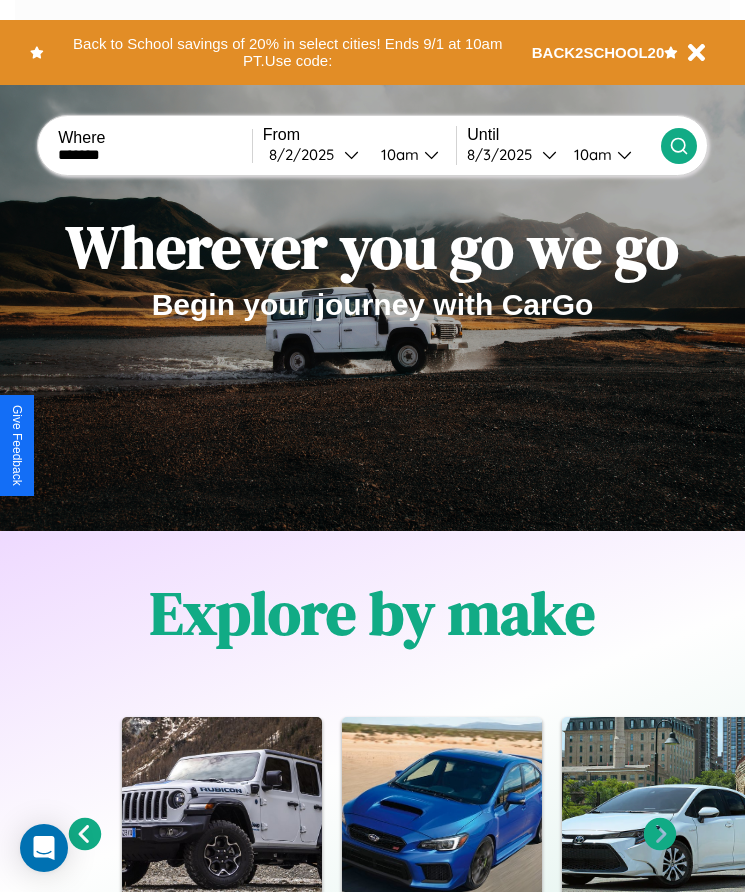 type on "*******" 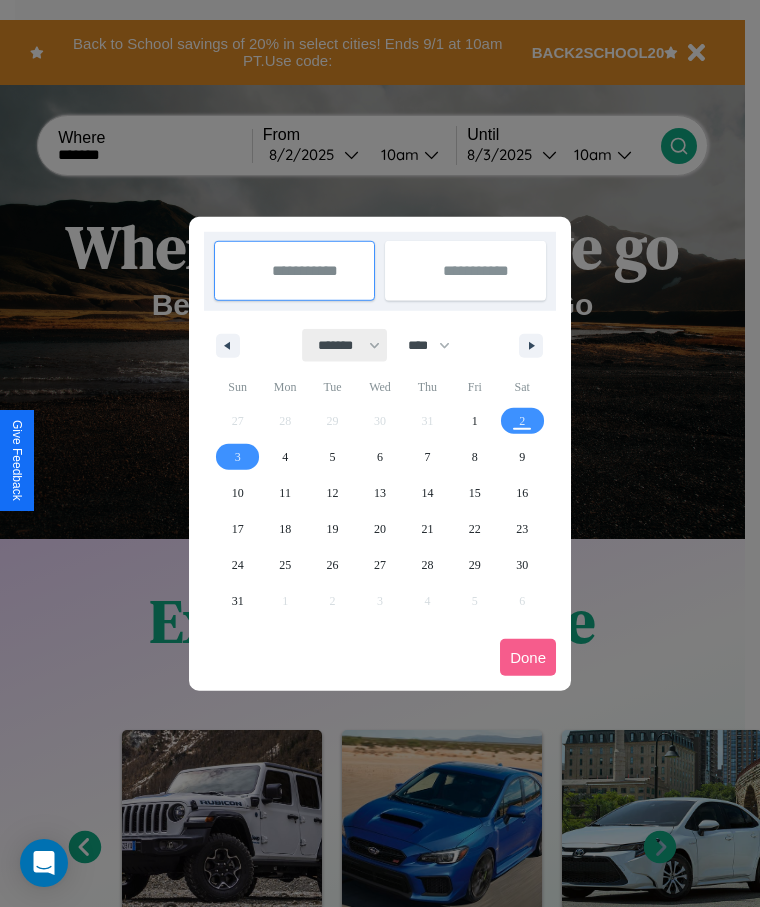 click on "******* ******** ***** ***** *** **** **** ****** ********* ******* ******** ********" at bounding box center (345, 345) 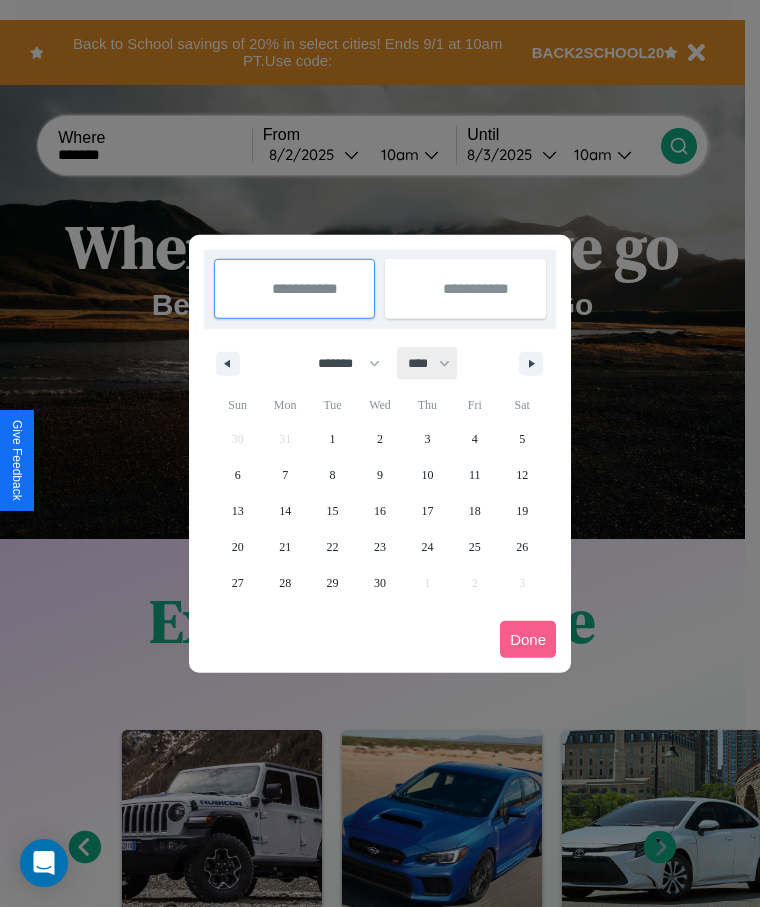 click on "**** **** **** **** **** **** **** **** **** **** **** **** **** **** **** **** **** **** **** **** **** **** **** **** **** **** **** **** **** **** **** **** **** **** **** **** **** **** **** **** **** **** **** **** **** **** **** **** **** **** **** **** **** **** **** **** **** **** **** **** **** **** **** **** **** **** **** **** **** **** **** **** **** **** **** **** **** **** **** **** **** **** **** **** **** **** **** **** **** **** **** **** **** **** **** **** **** **** **** **** **** **** **** **** **** **** **** **** **** **** **** **** **** **** **** **** **** **** **** **** ****" at bounding box center [428, 363] 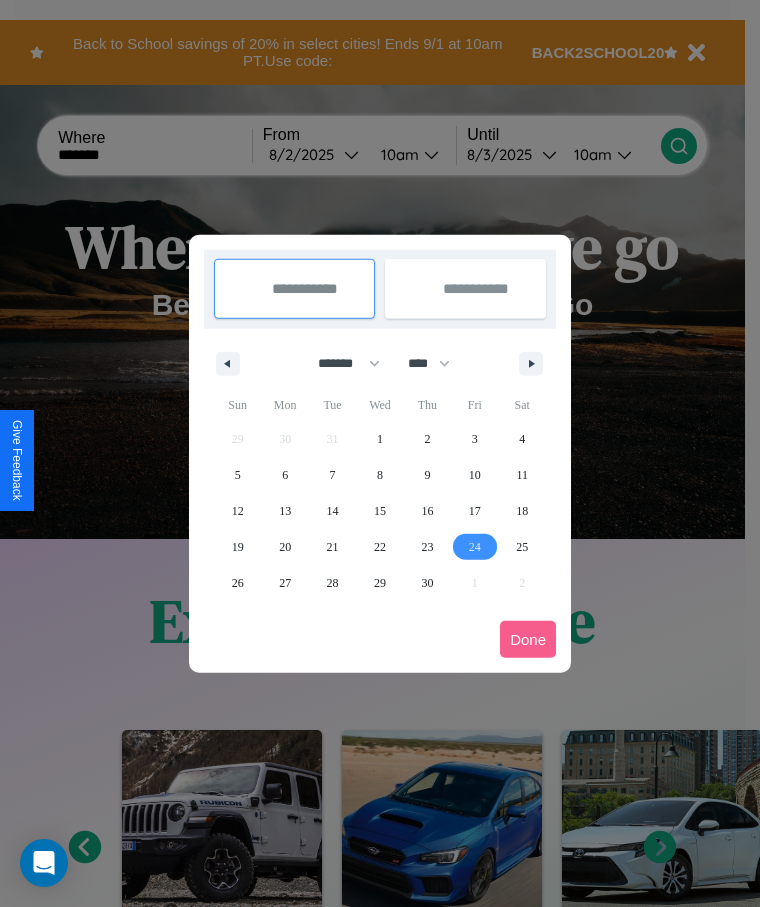 click on "24" at bounding box center [475, 547] 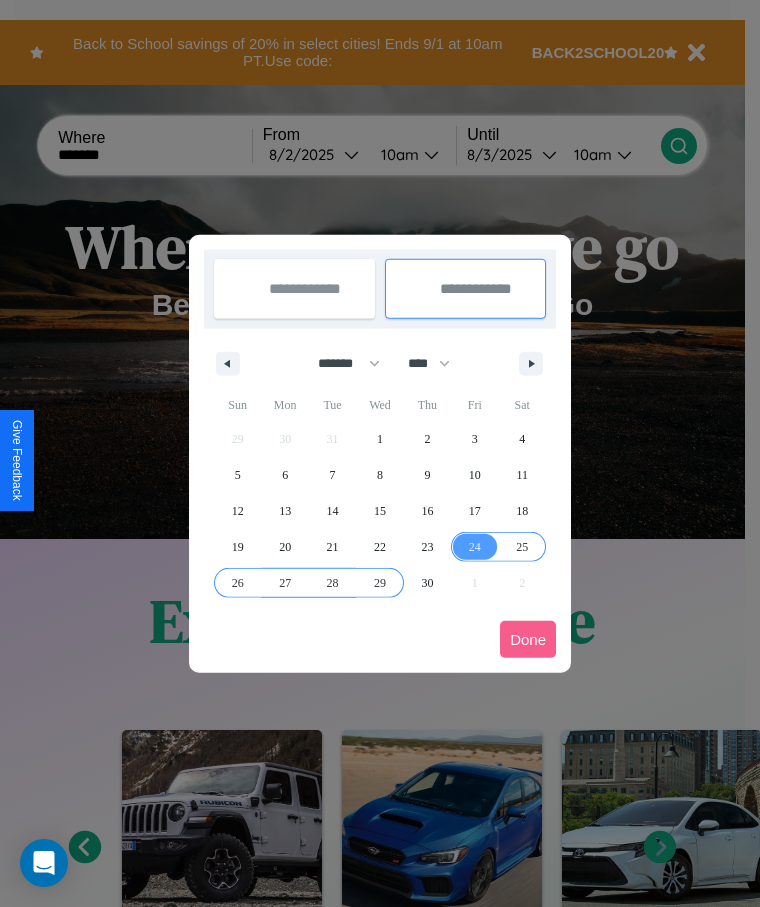 click on "29" at bounding box center [380, 583] 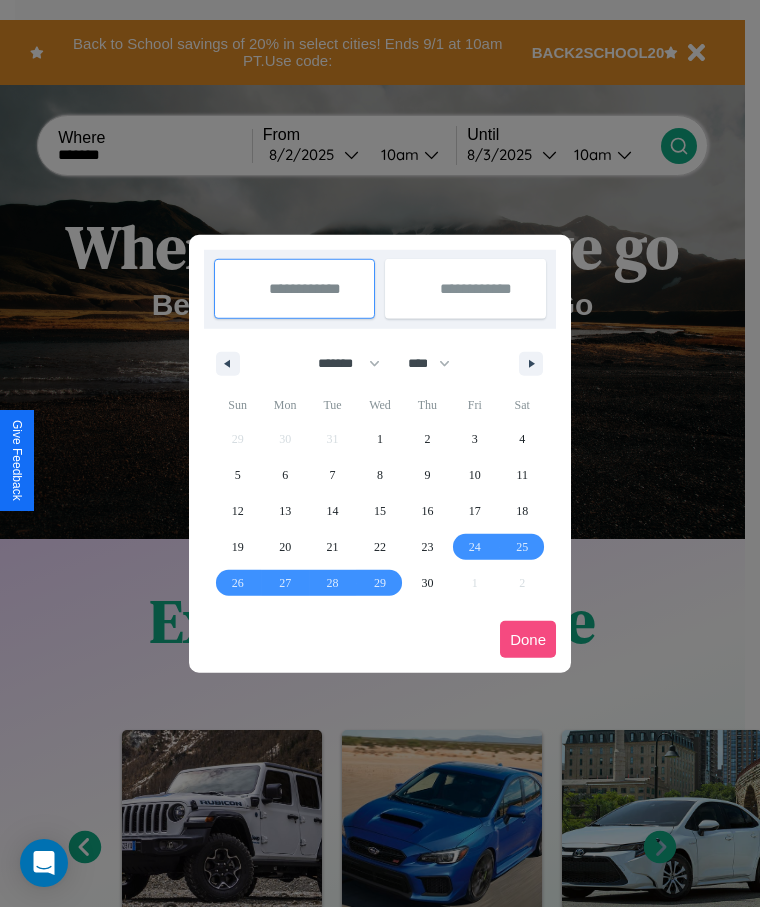 click on "Done" at bounding box center (528, 639) 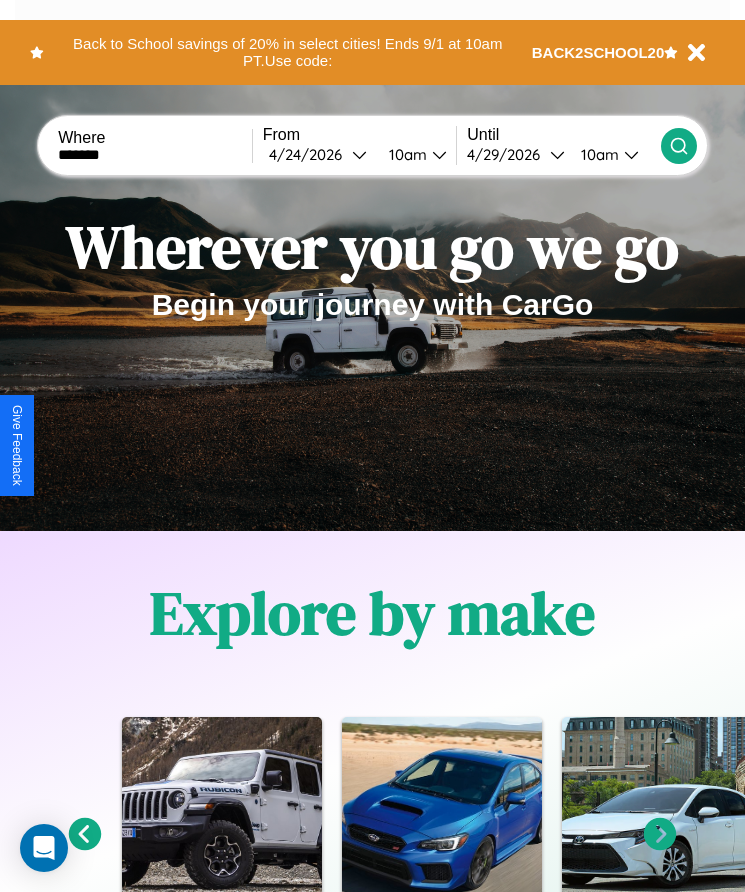click on "10am" at bounding box center [405, 154] 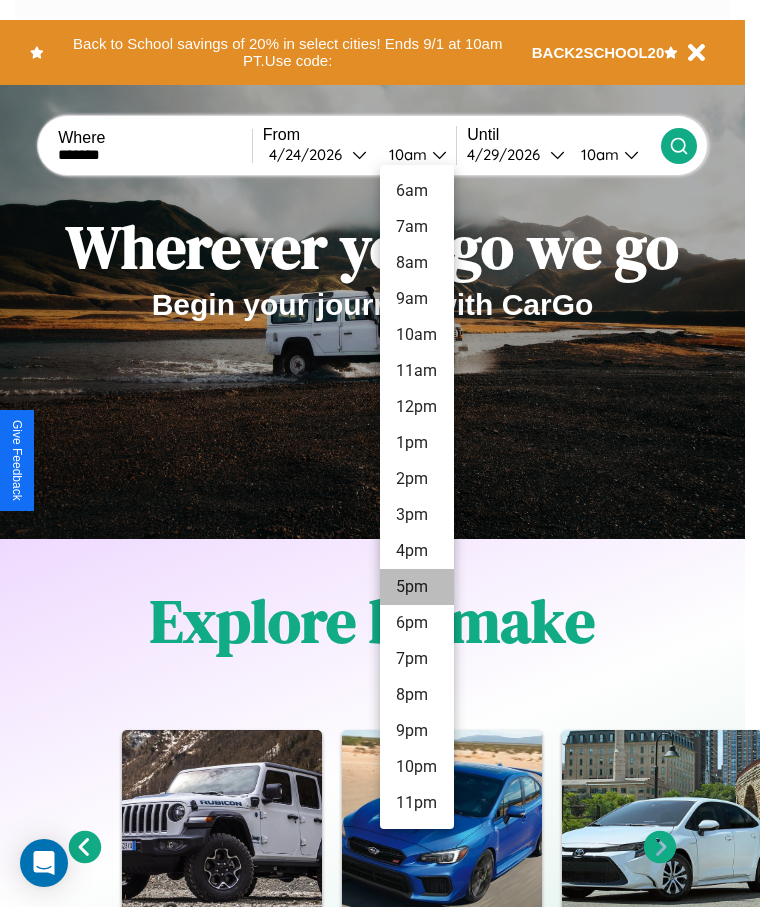 click on "5pm" at bounding box center (417, 587) 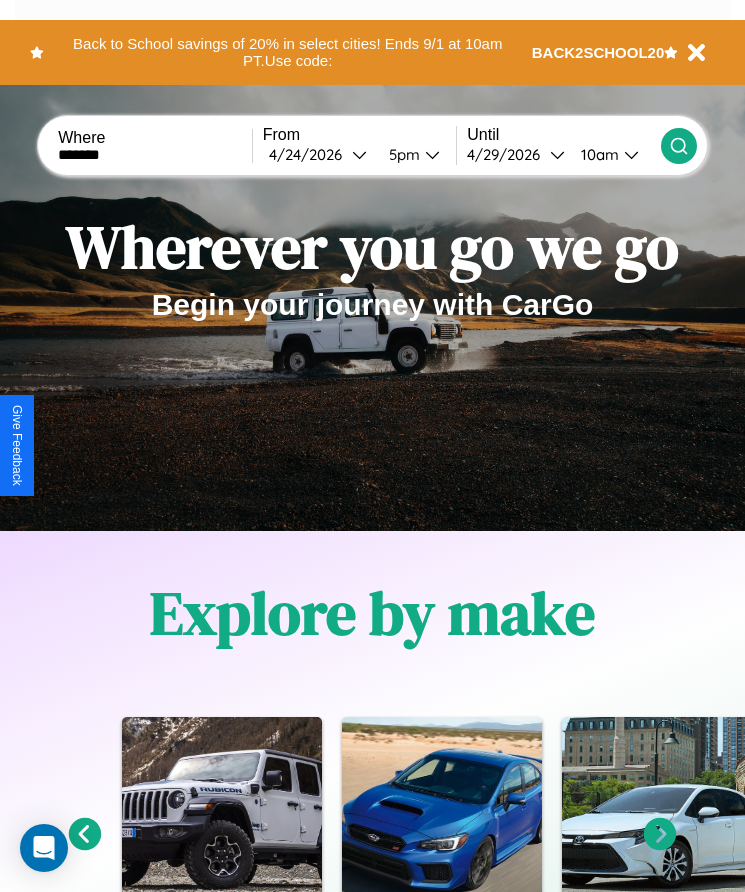 click on "10am" at bounding box center [597, 154] 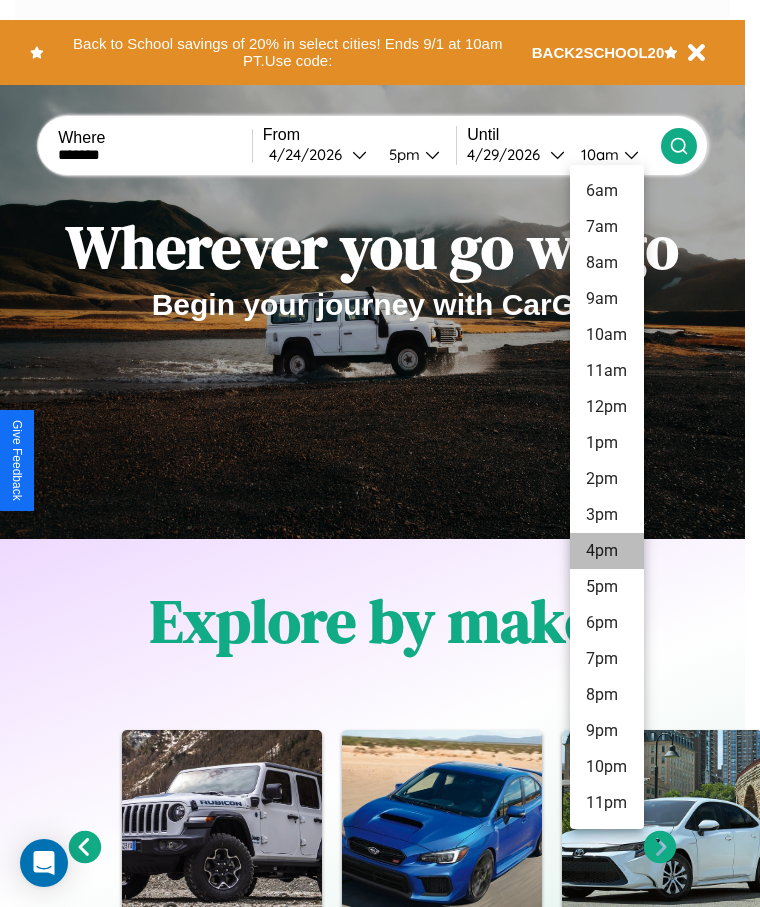 click on "4pm" at bounding box center [607, 551] 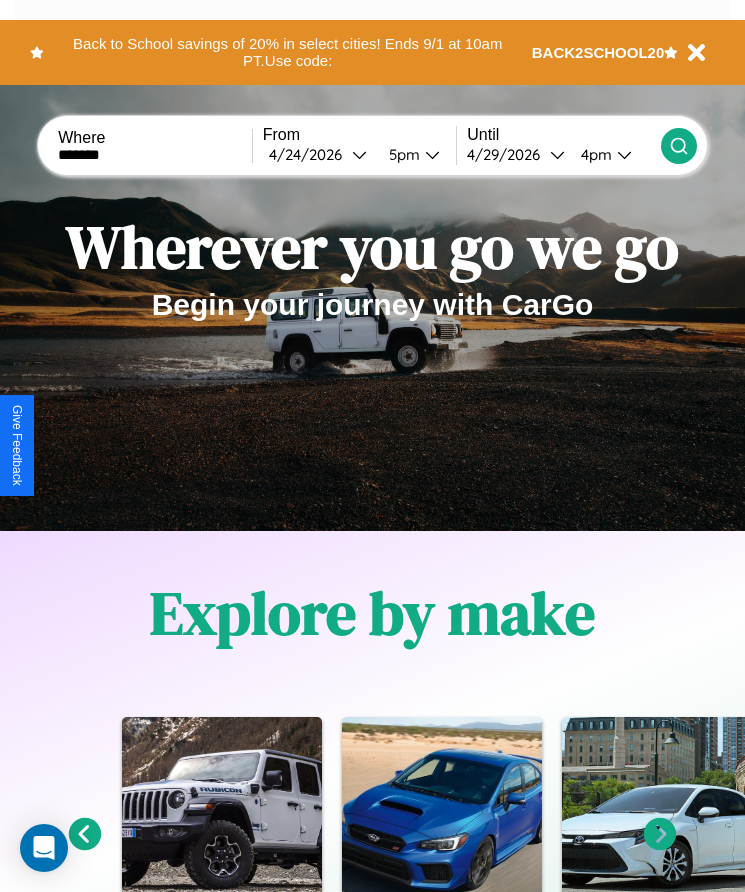 click 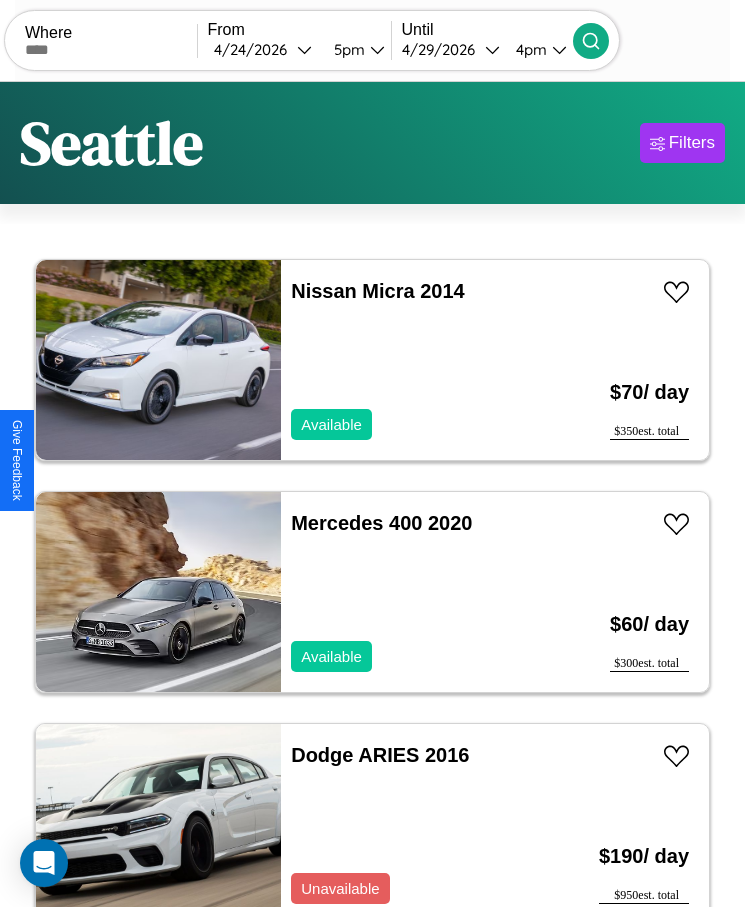 scroll, scrollTop: 50, scrollLeft: 0, axis: vertical 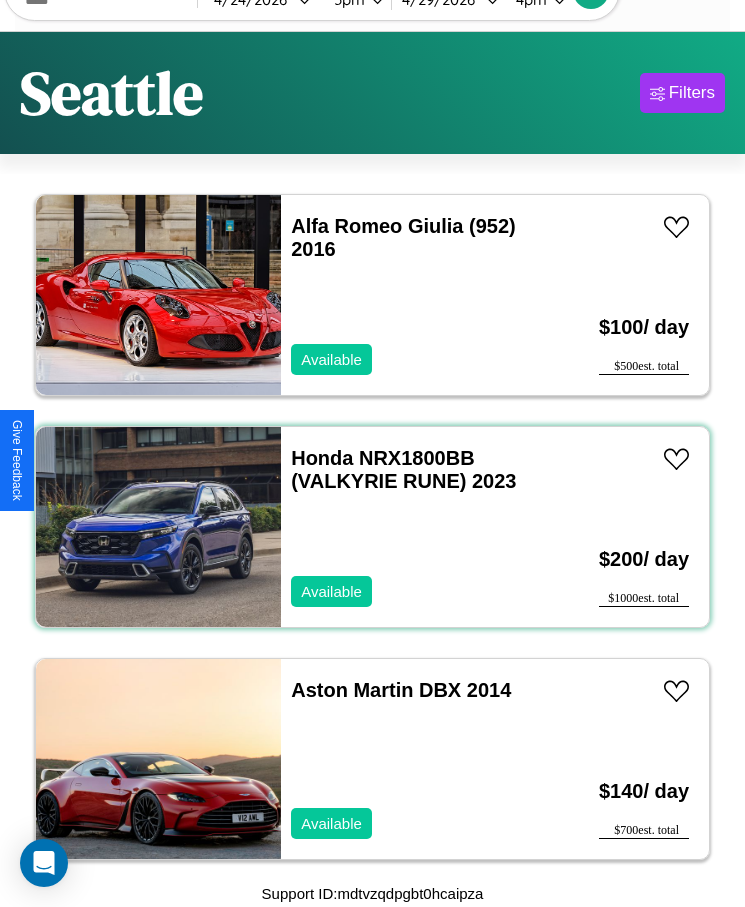 click on "Honda NRX1800BB (VALKYRIE RUNE) 2023 Available" at bounding box center [413, 527] 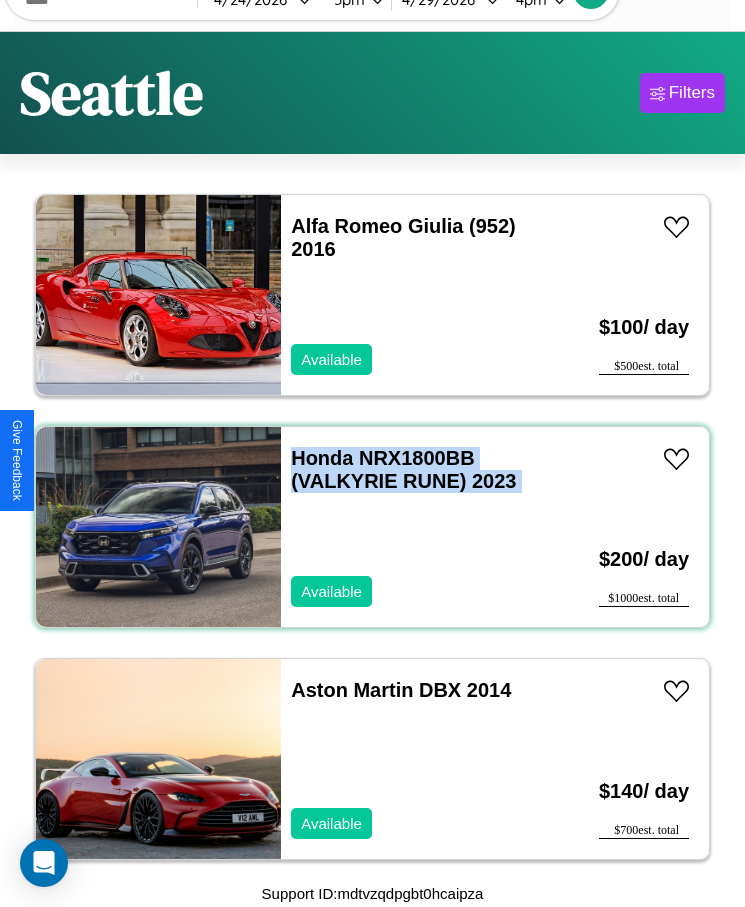 click on "Honda NRX1800BB (VALKYRIE RUNE) 2023 Available" at bounding box center (413, 527) 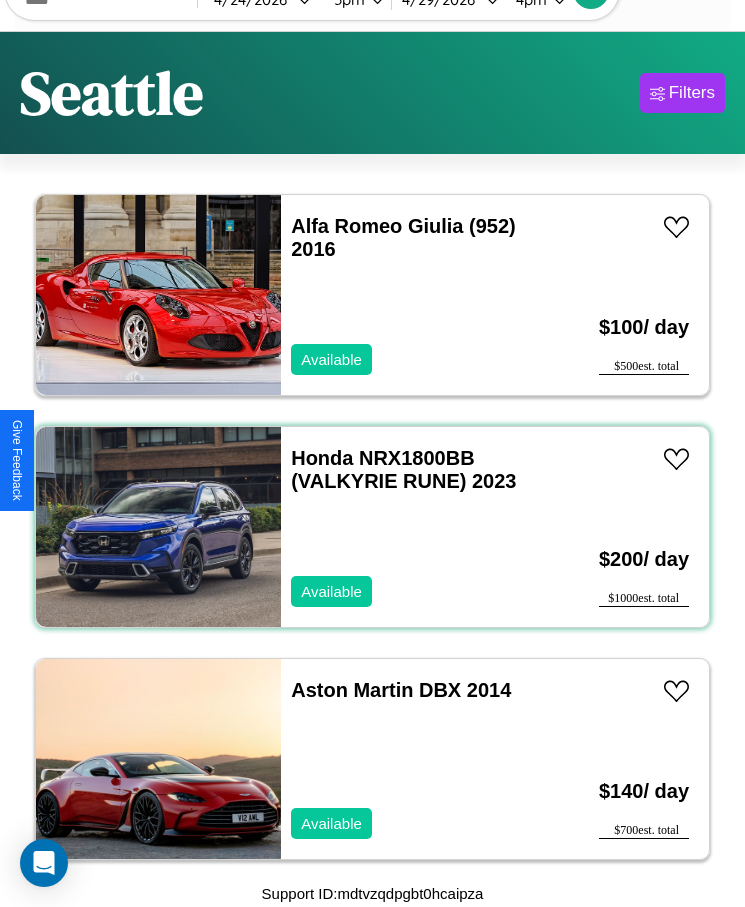 click on "Honda NRX1800BB (VALKYRIE RUNE) 2023 Available" at bounding box center (413, 527) 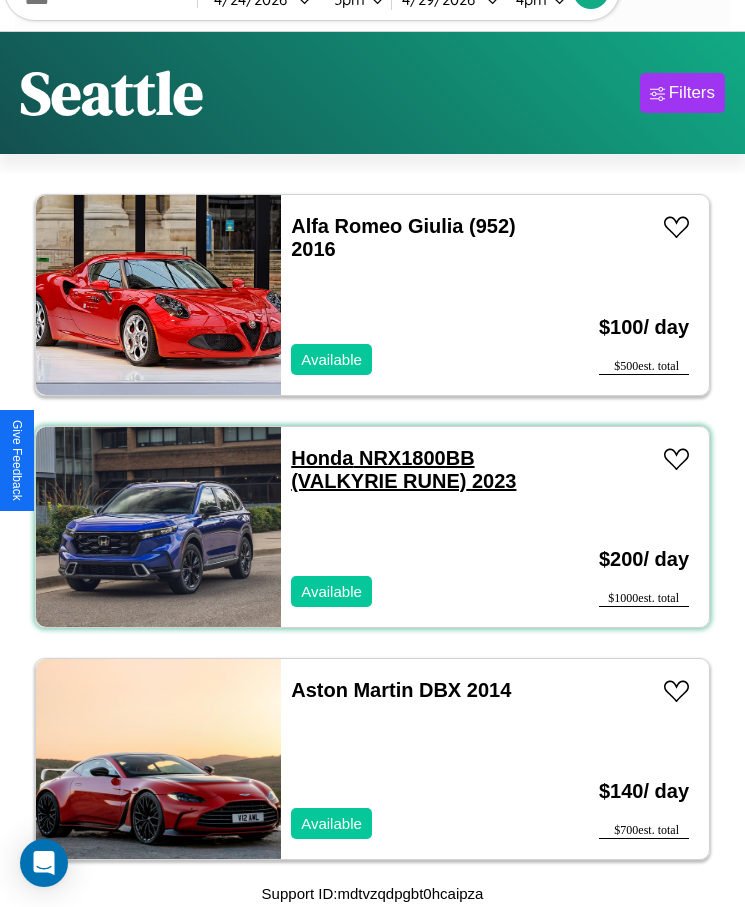 click on "Honda NRX1800BB (VALKYRIE RUNE) 2023" at bounding box center [403, 469] 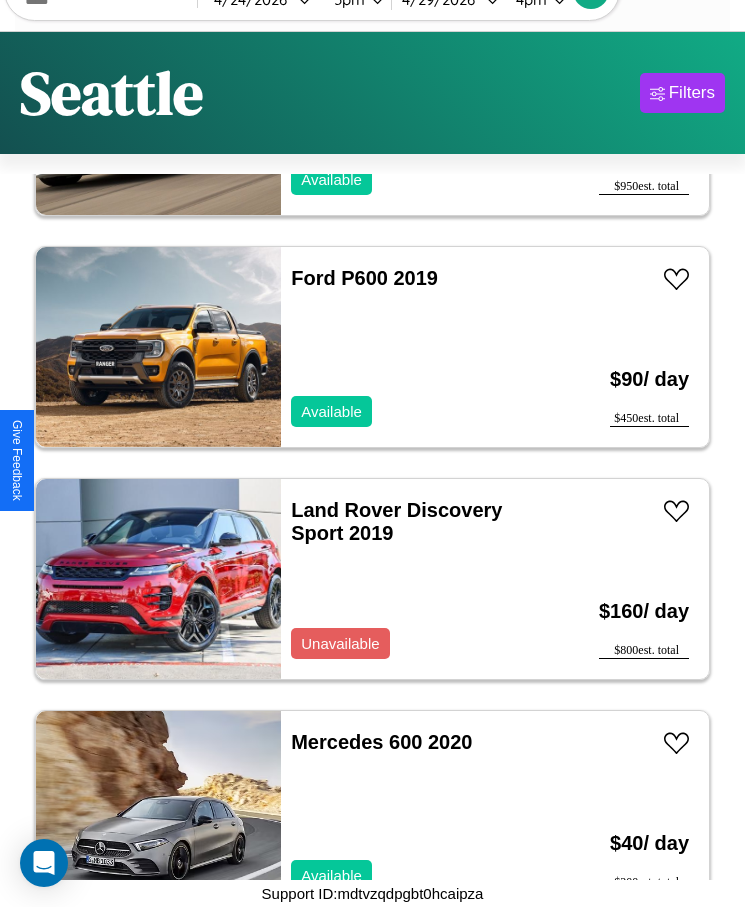 scroll, scrollTop: 22070, scrollLeft: 0, axis: vertical 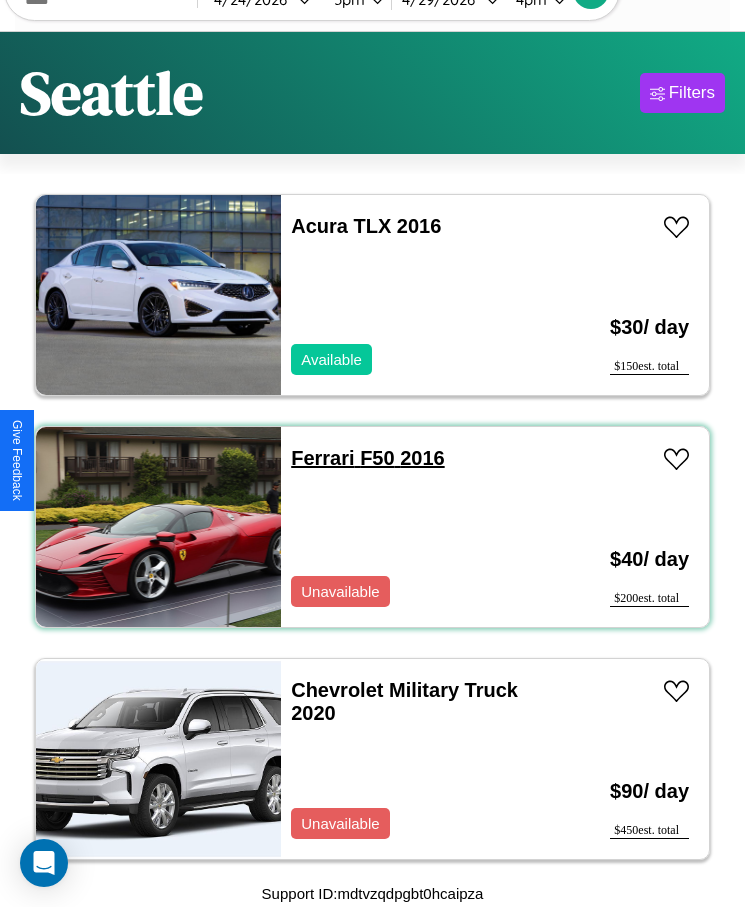 click on "Ferrari F50 2016" at bounding box center [367, 458] 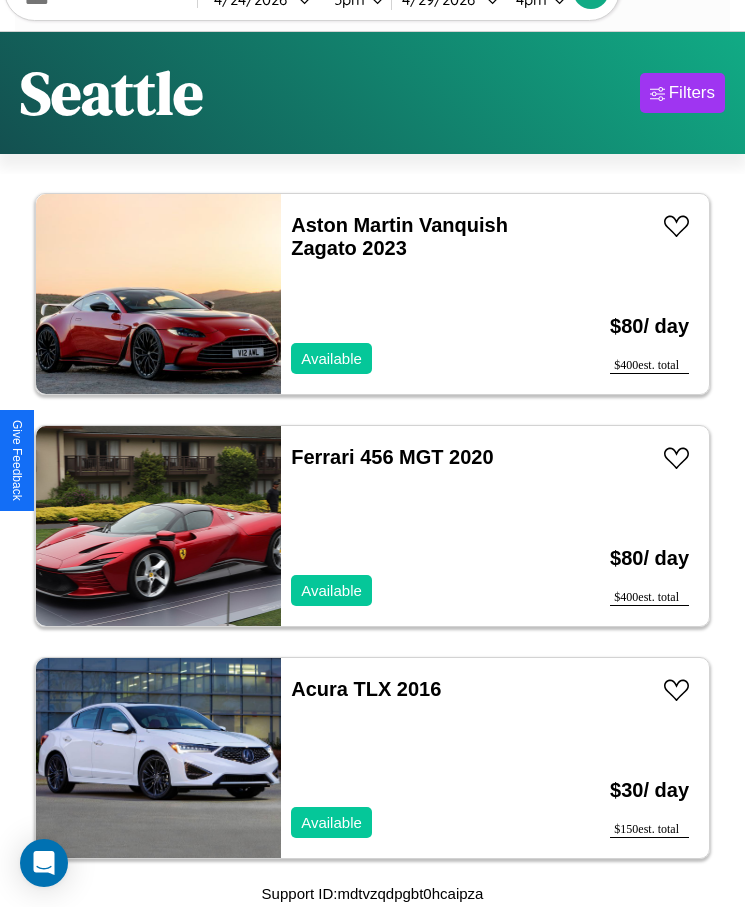 scroll, scrollTop: 5351, scrollLeft: 0, axis: vertical 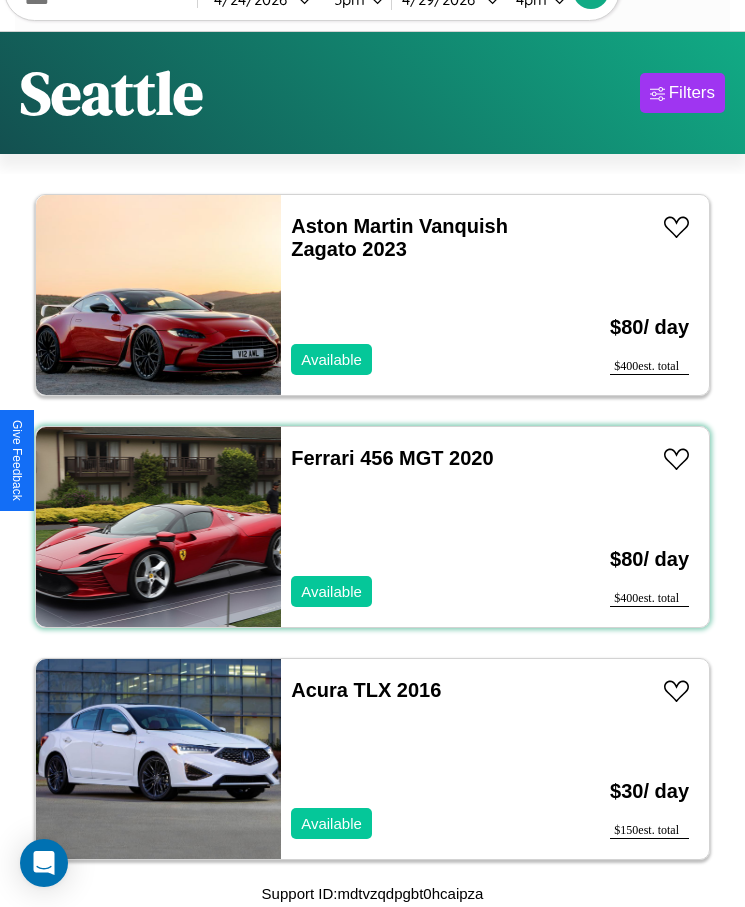 click on "Ferrari 456 MGT 2020 Available" at bounding box center [413, 527] 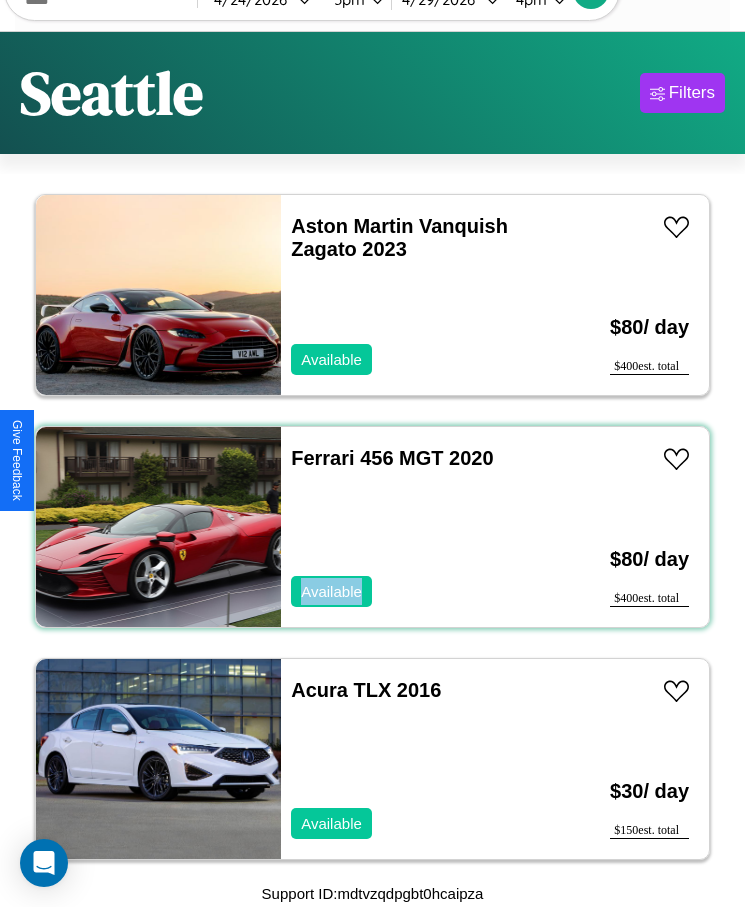 click on "Ferrari 456 MGT 2020 Available" at bounding box center (413, 527) 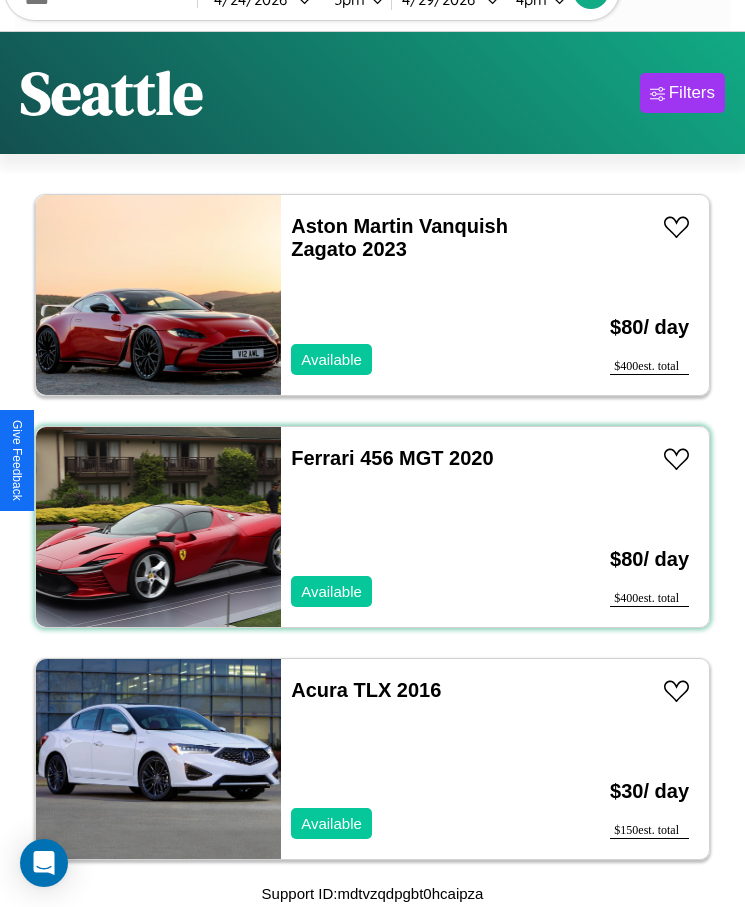 click on "Ferrari 456 MGT 2020 Available" at bounding box center [413, 527] 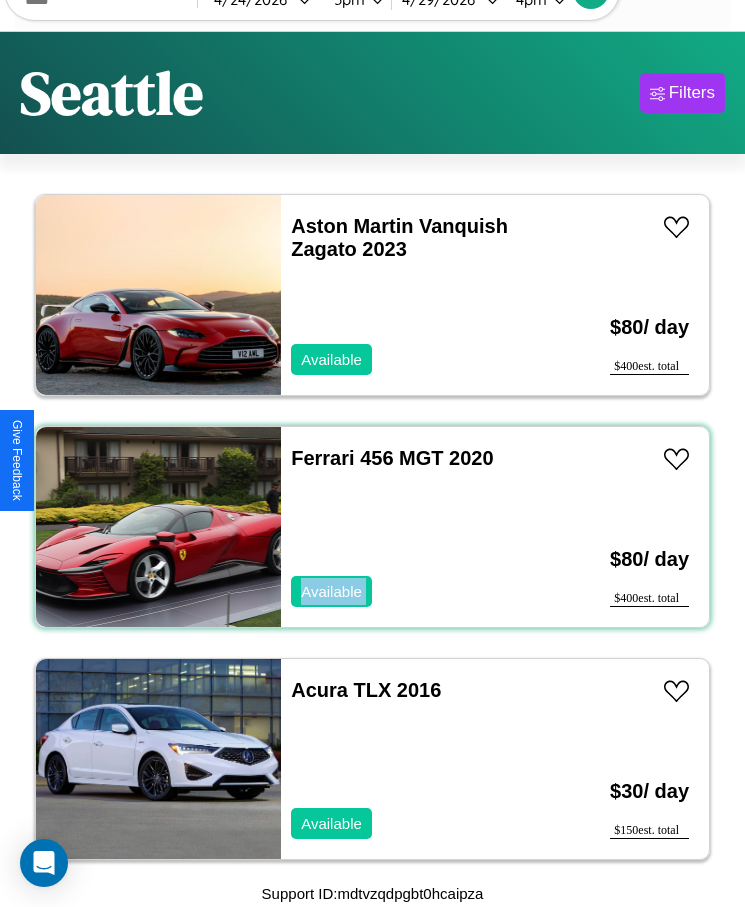 click on "Ferrari 456 MGT 2020 Available" at bounding box center (413, 527) 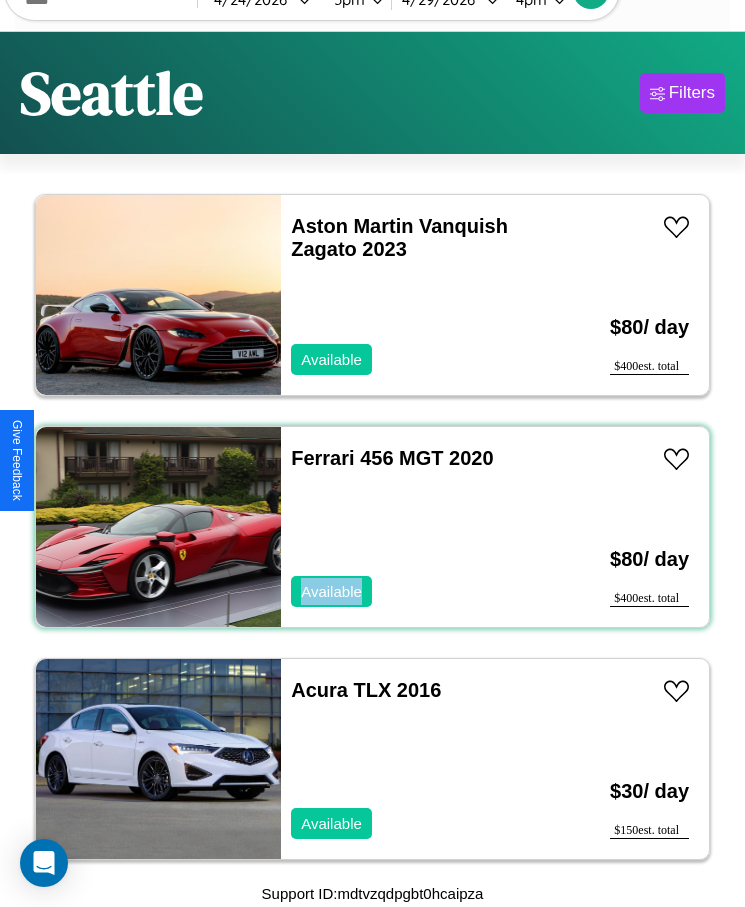 click on "Ferrari 456 MGT 2020 Available" at bounding box center (413, 527) 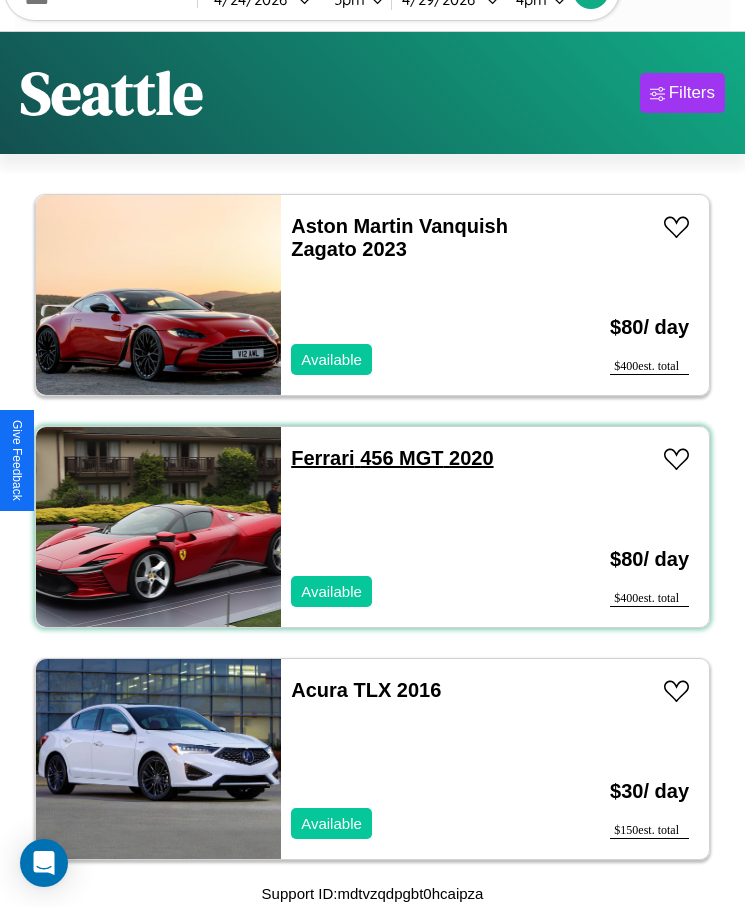 click on "Ferrari 456 MGT 2020" at bounding box center (392, 458) 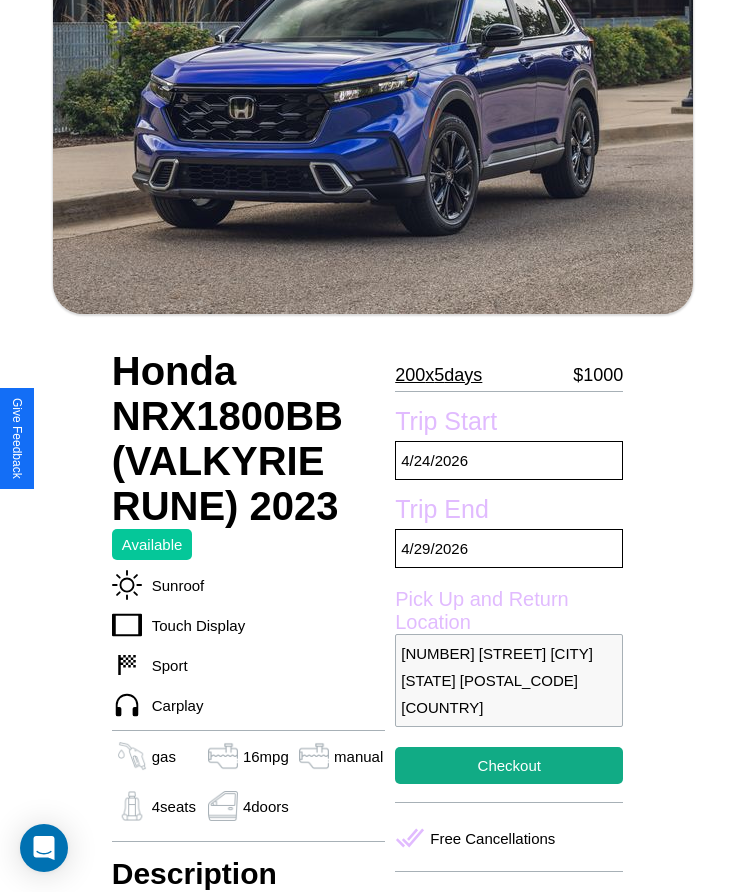 scroll, scrollTop: 566, scrollLeft: 0, axis: vertical 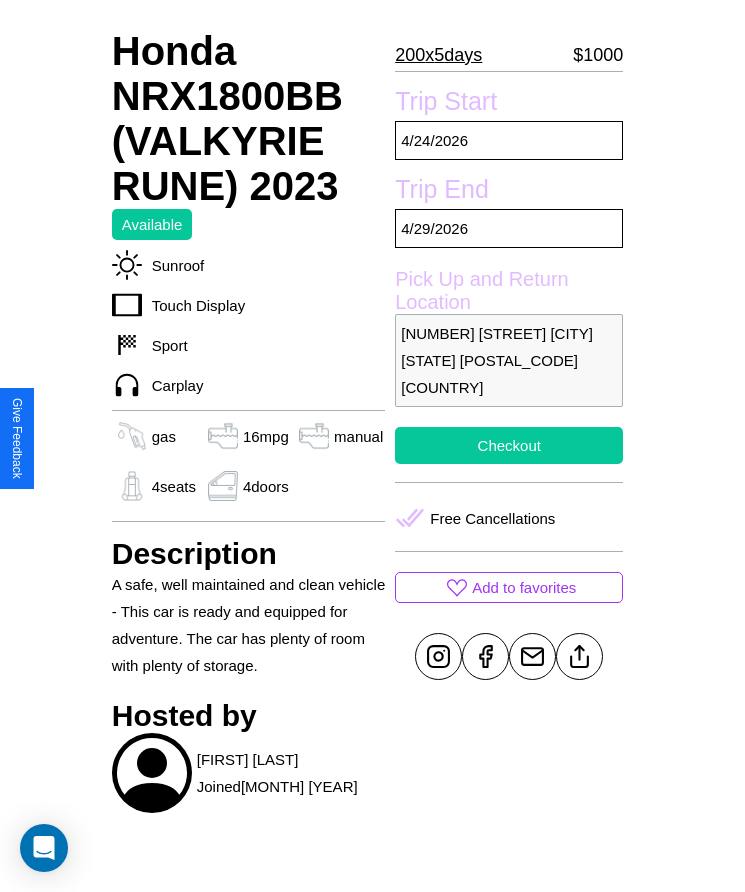 click on "Checkout" at bounding box center [509, 445] 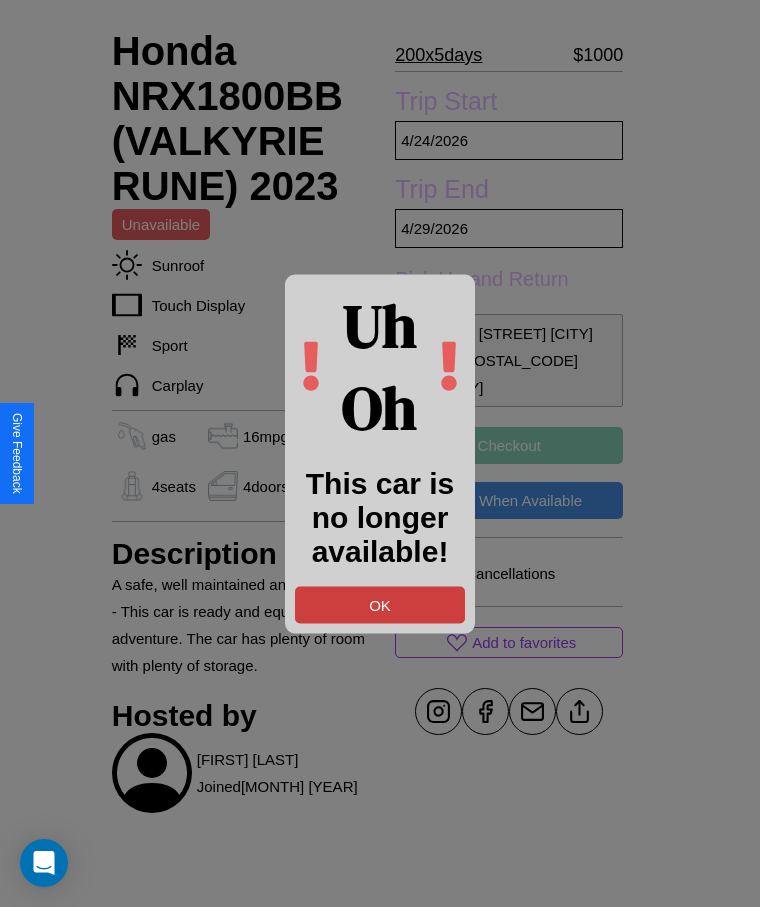 click on "OK" at bounding box center [380, 604] 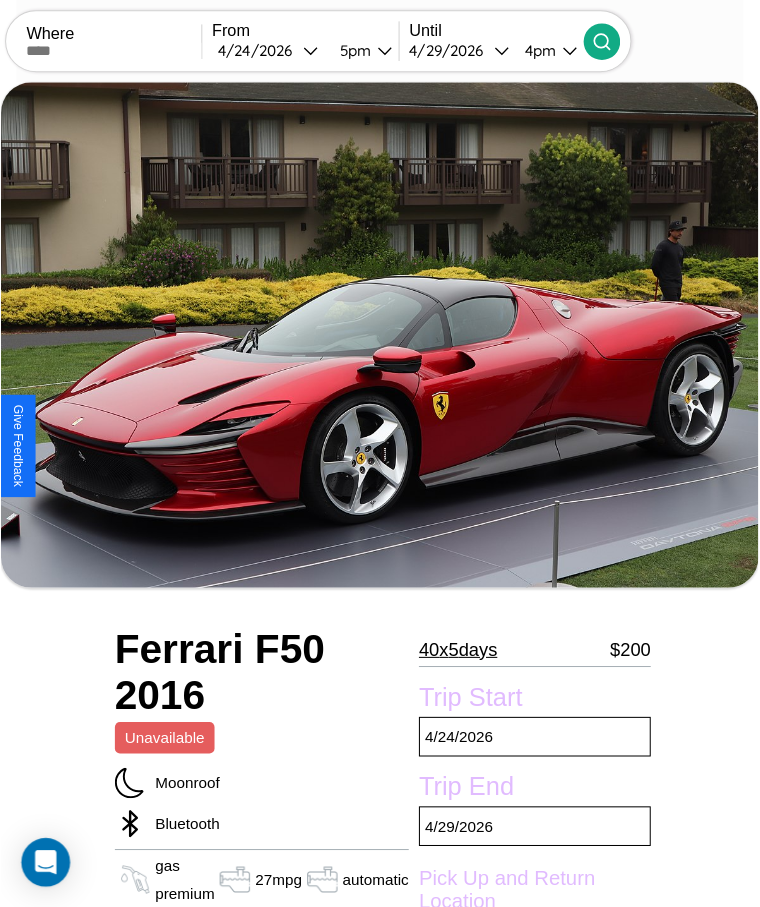 scroll, scrollTop: 781, scrollLeft: 0, axis: vertical 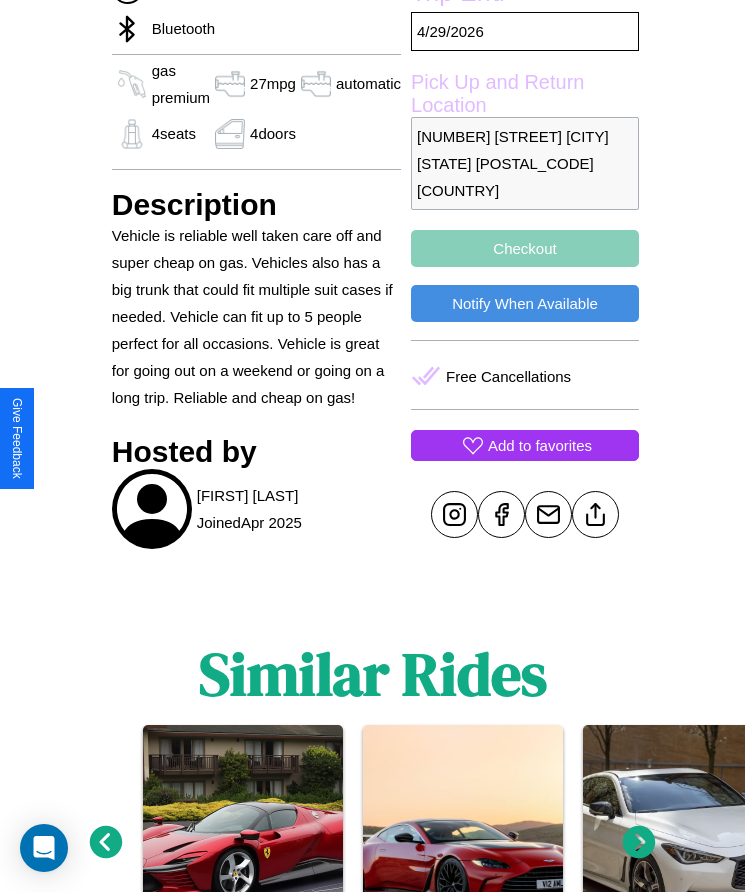 click on "Add to favorites" at bounding box center [540, 445] 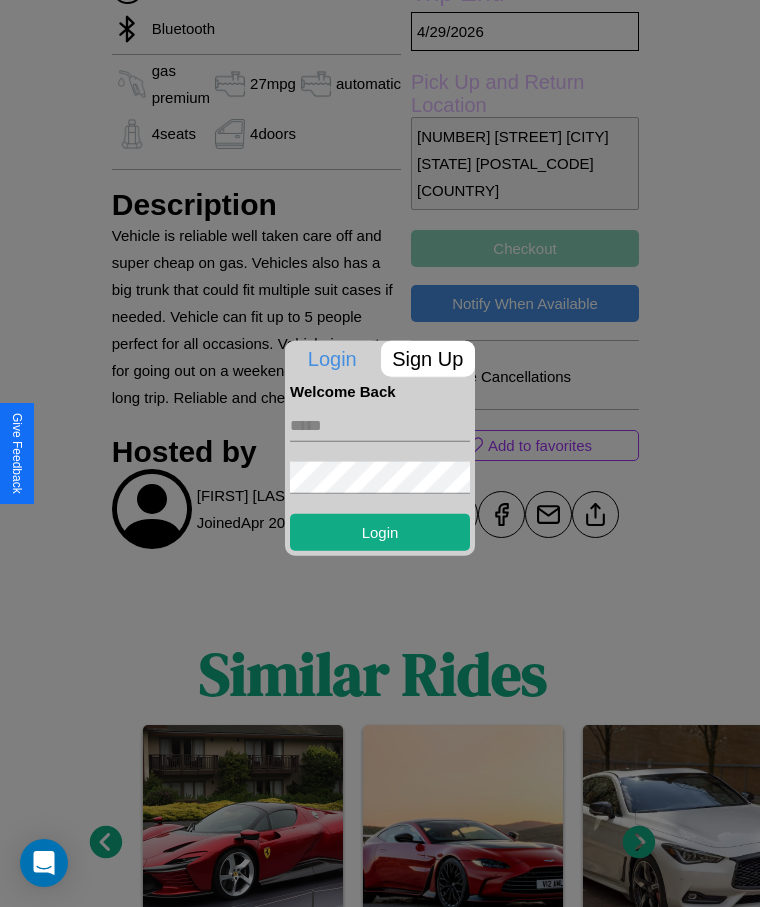 click on "Sign Up" at bounding box center [428, 358] 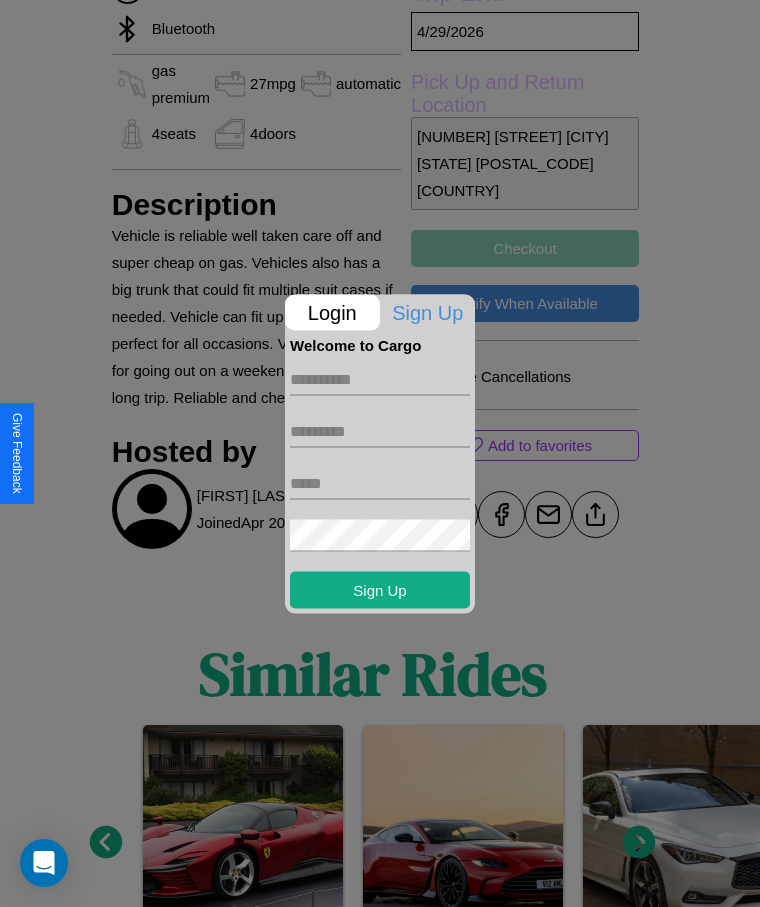 click at bounding box center (380, 379) 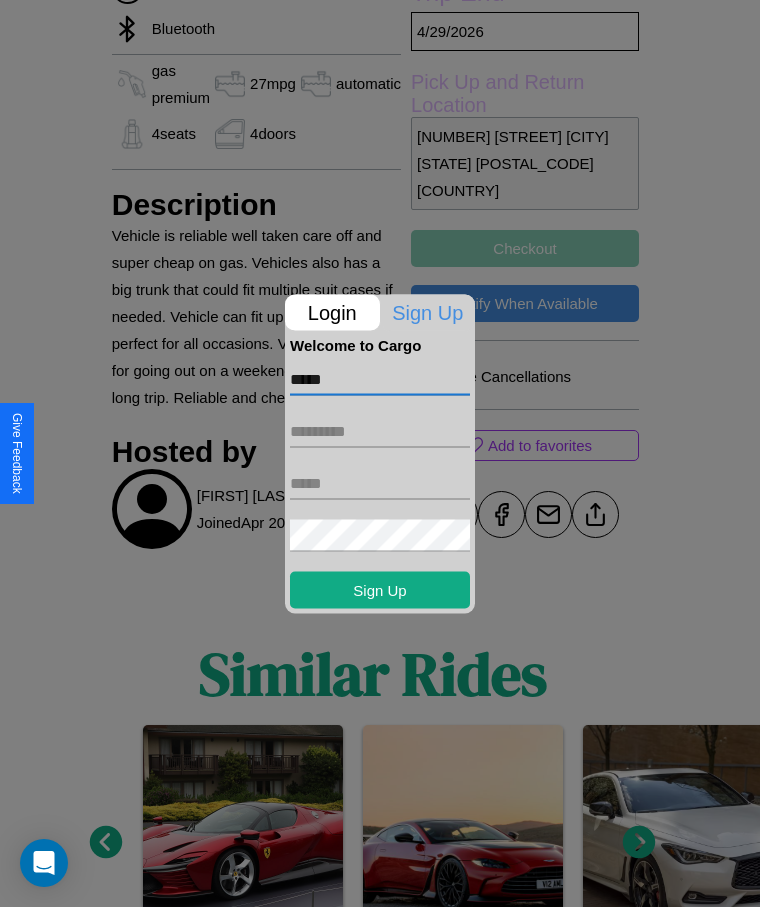 type on "*****" 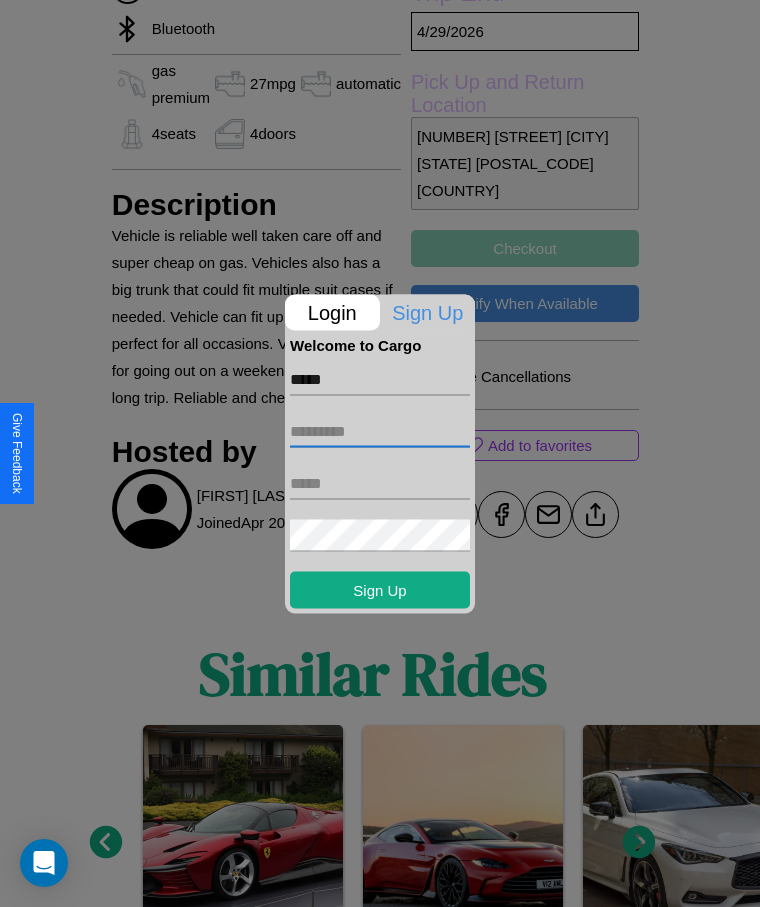 click at bounding box center (380, 431) 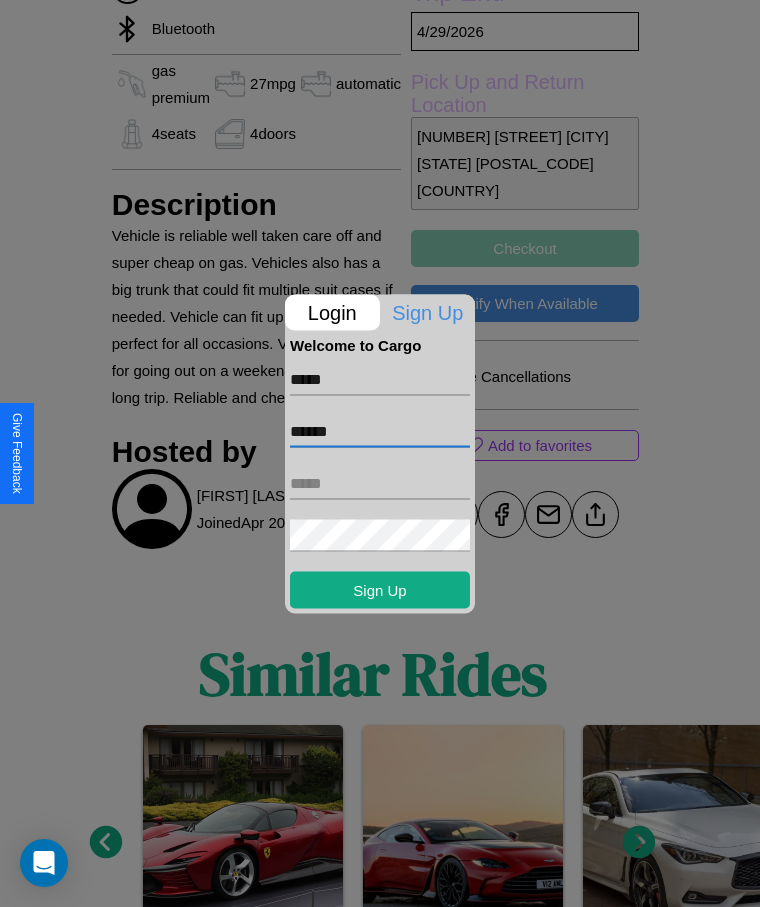 type on "******" 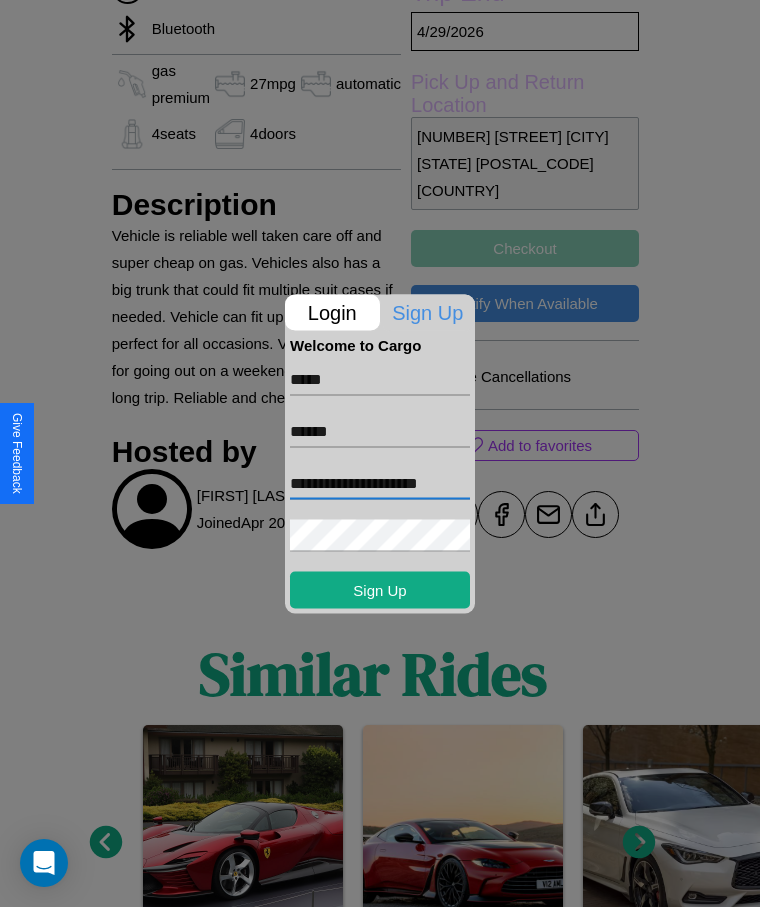 scroll, scrollTop: 0, scrollLeft: 15, axis: horizontal 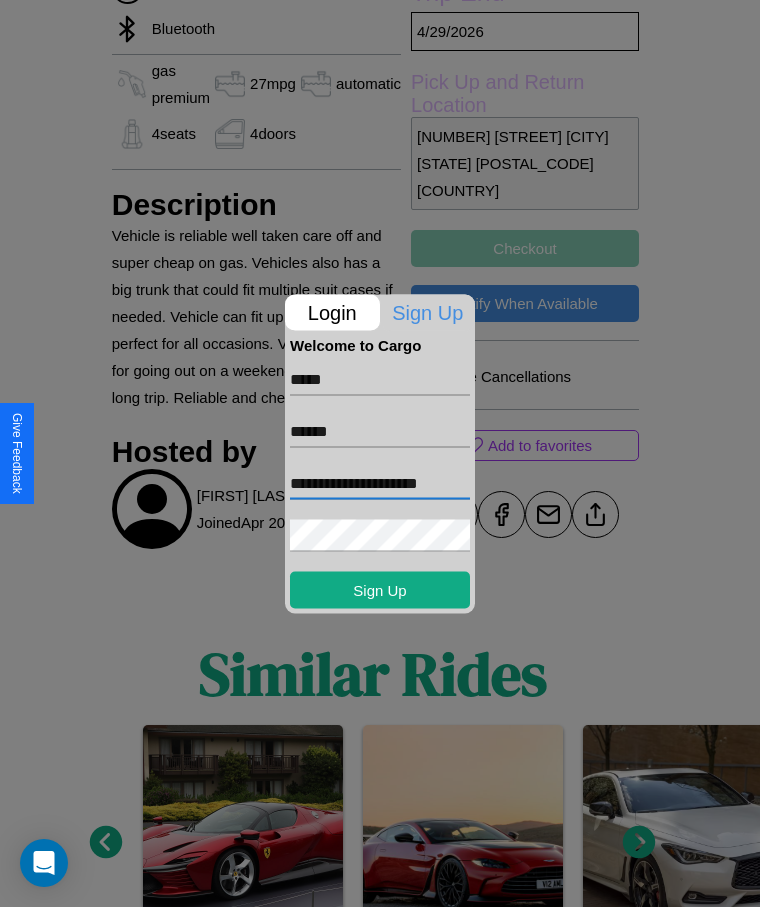 type on "**********" 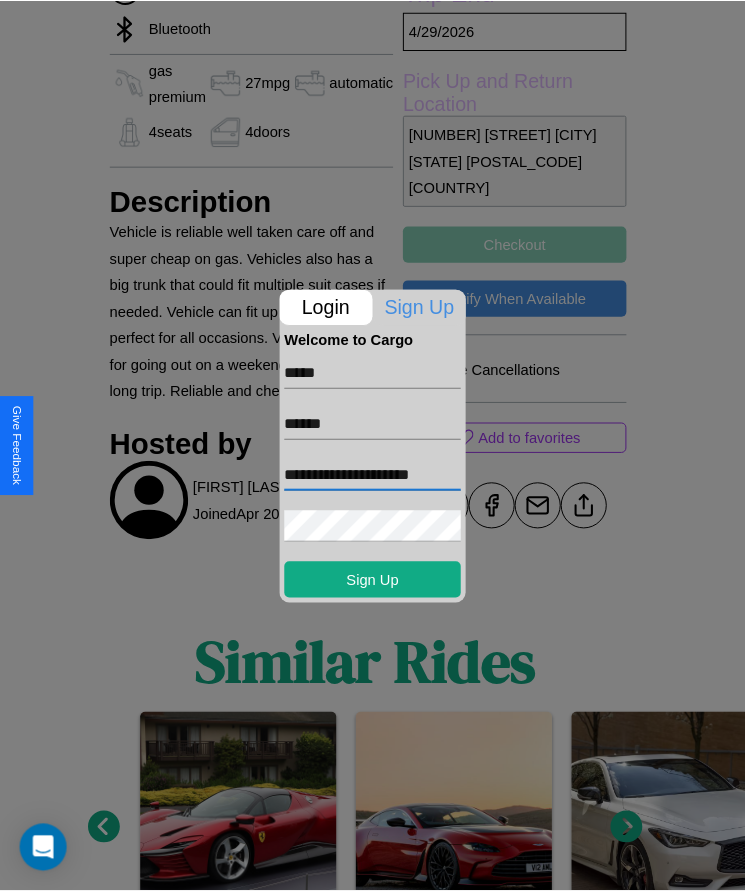 scroll, scrollTop: 0, scrollLeft: 0, axis: both 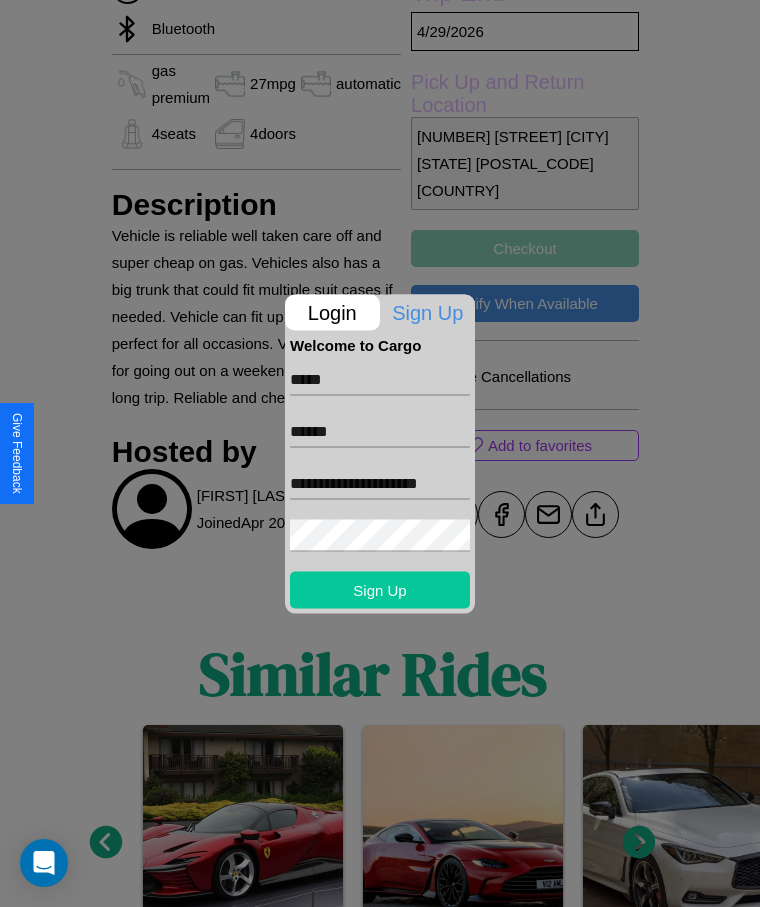 click on "Sign Up" at bounding box center (380, 589) 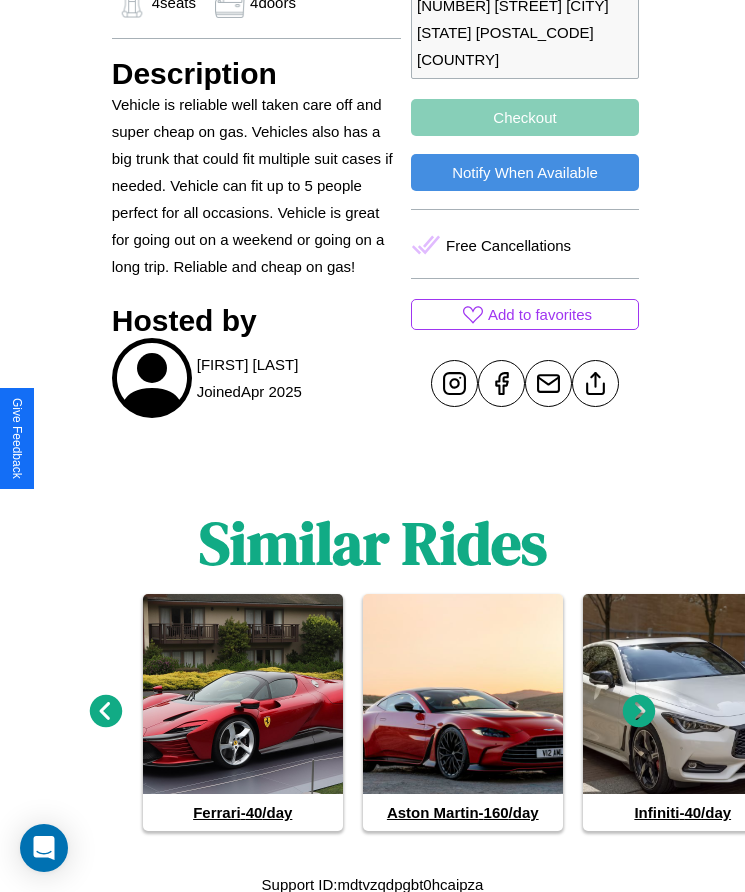 scroll, scrollTop: 918, scrollLeft: 0, axis: vertical 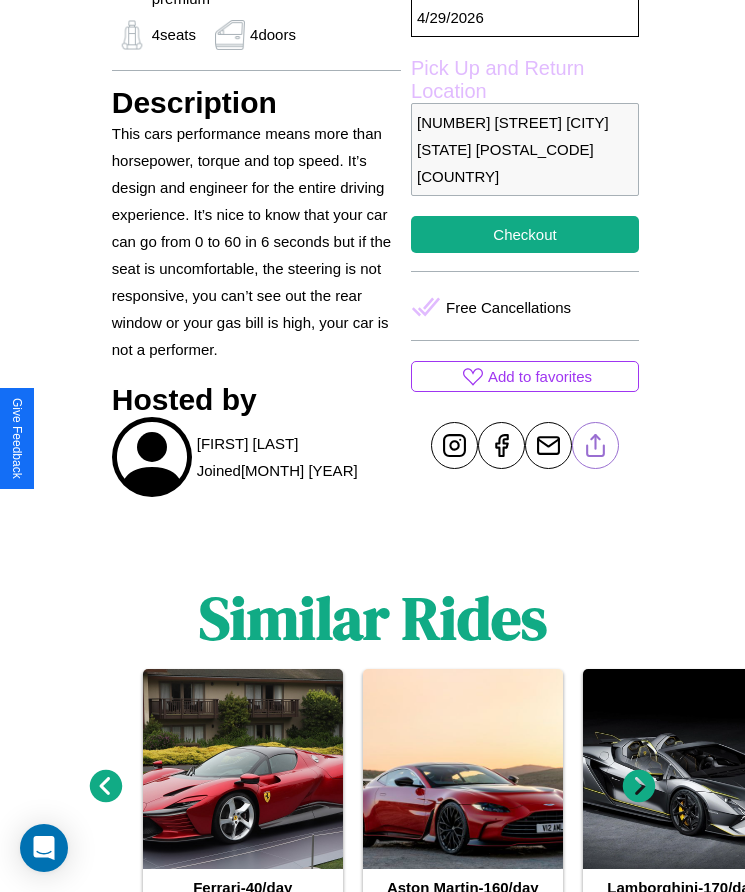 click 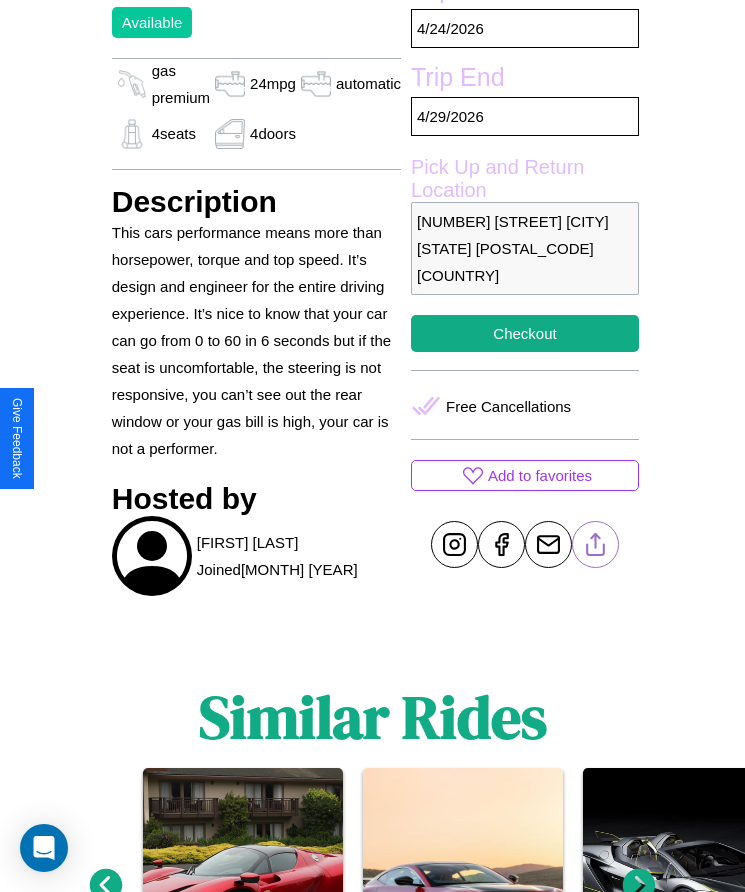 scroll, scrollTop: 584, scrollLeft: 0, axis: vertical 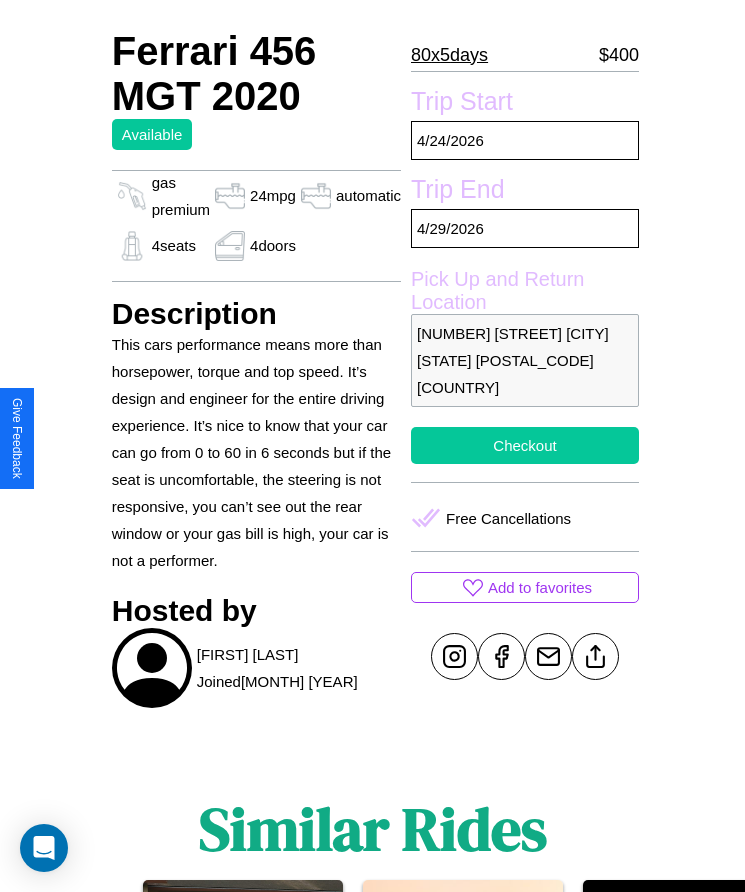 click on "Checkout" at bounding box center [525, 445] 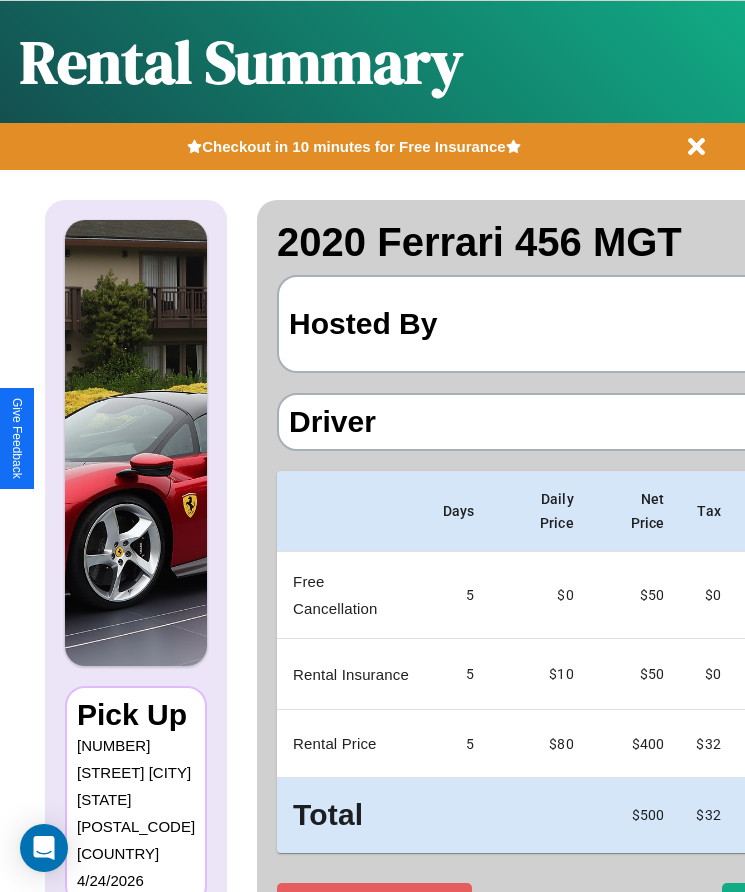 scroll, scrollTop: 0, scrollLeft: 127, axis: horizontal 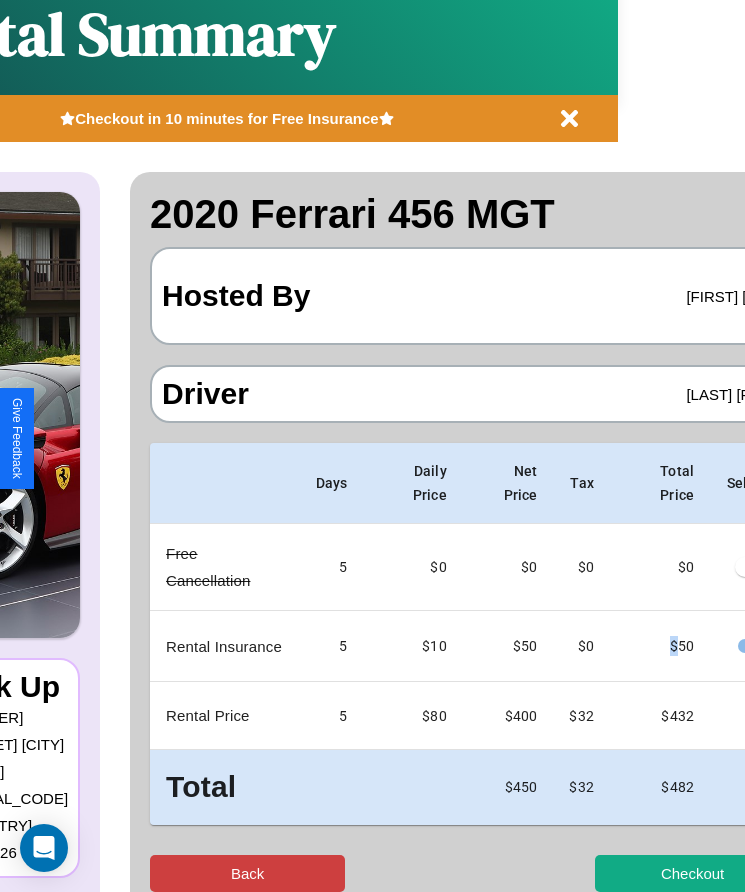 click on "Back" at bounding box center [247, 873] 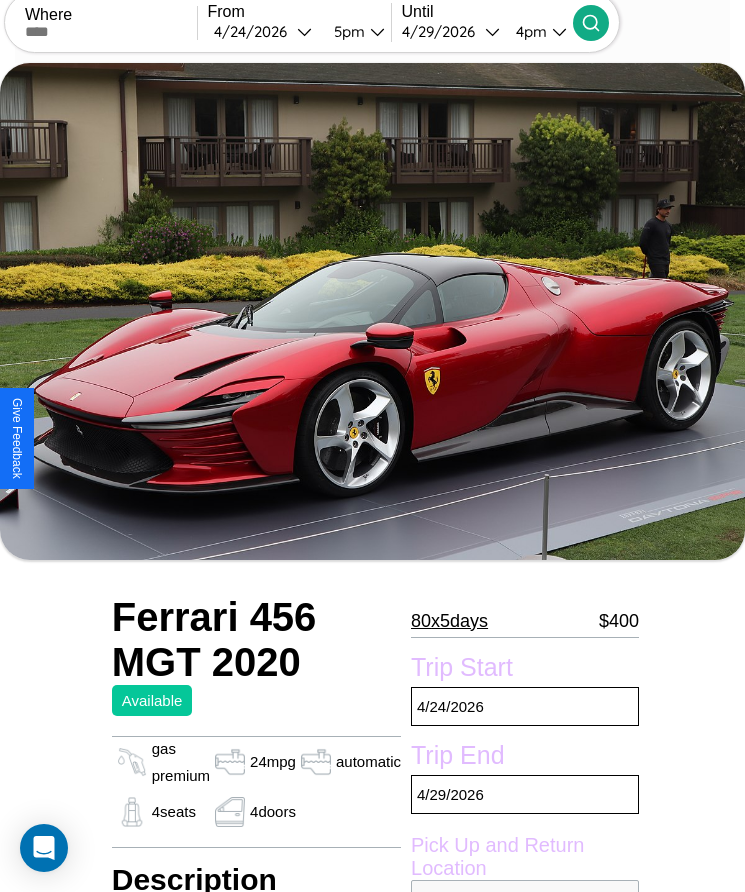 scroll, scrollTop: 279, scrollLeft: 0, axis: vertical 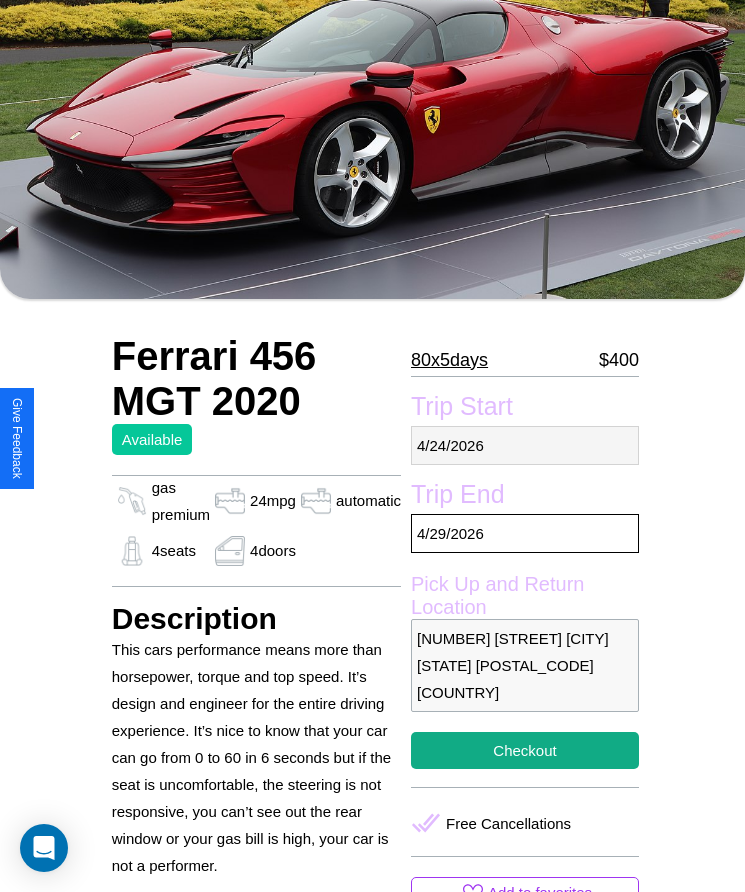click on "4 / 24 / 2026" at bounding box center [525, 445] 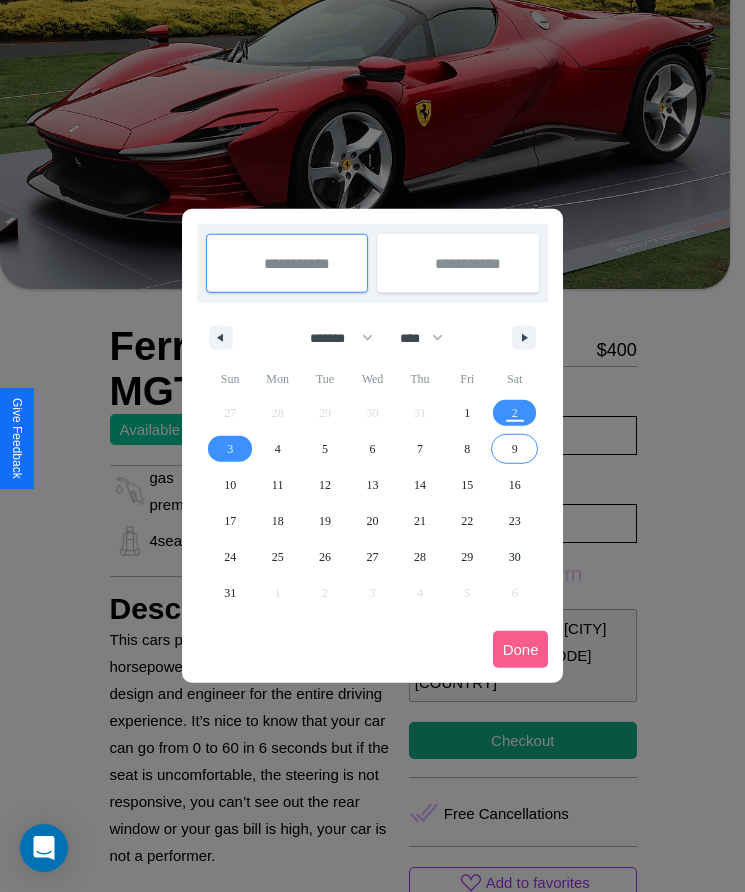 scroll, scrollTop: 0, scrollLeft: 0, axis: both 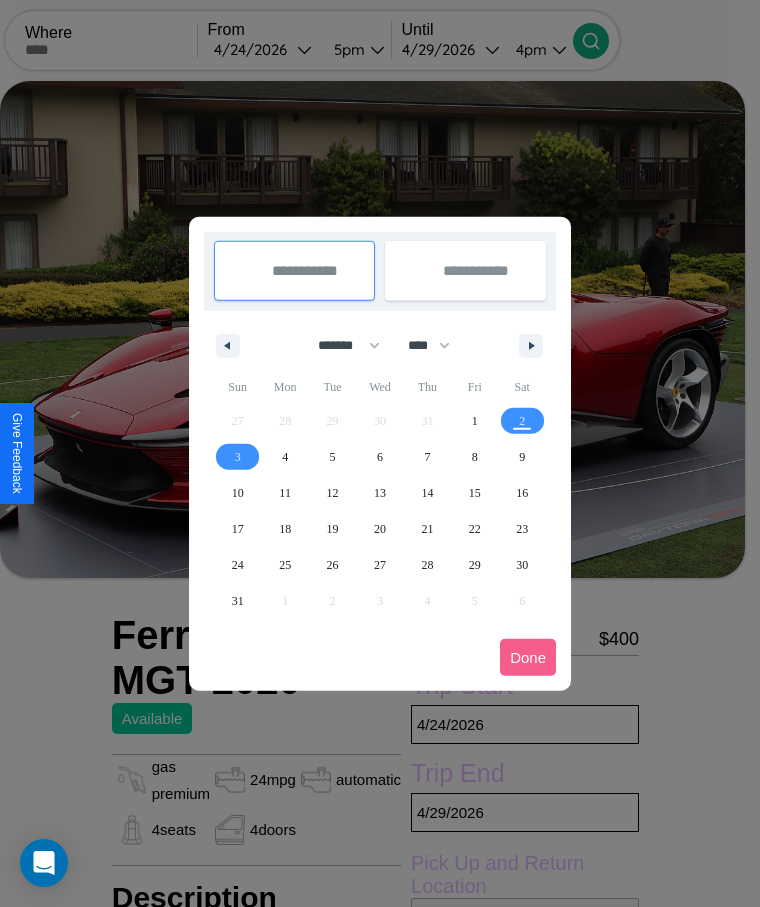 click at bounding box center (380, 453) 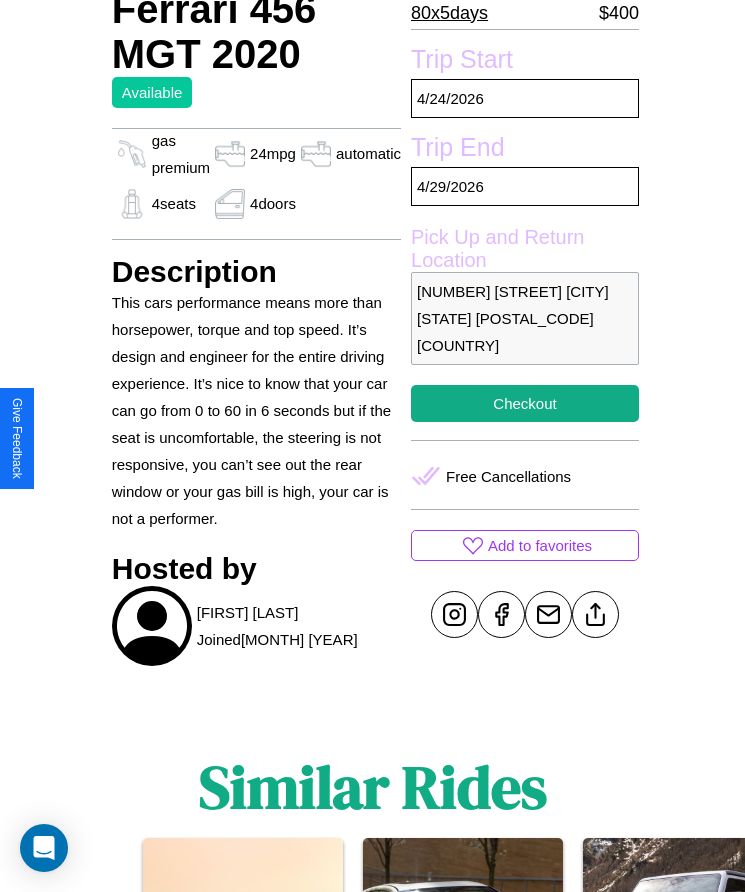 scroll, scrollTop: 726, scrollLeft: 0, axis: vertical 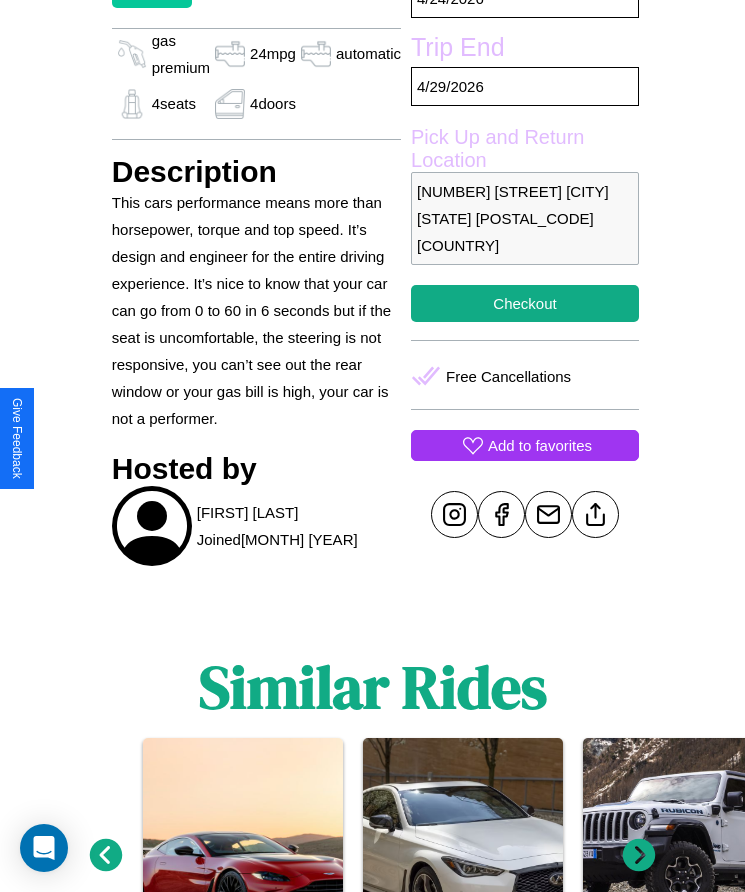 click on "Add to favorites" at bounding box center [540, 445] 